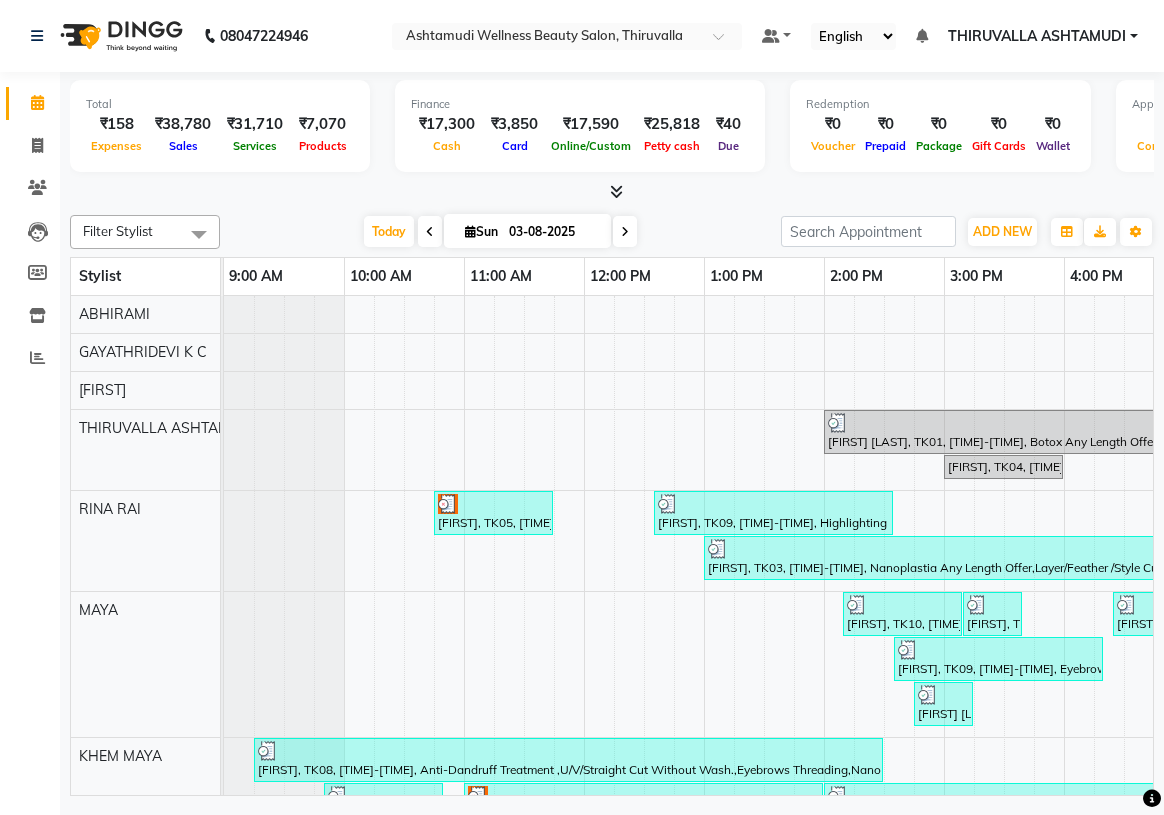 scroll, scrollTop: 0, scrollLeft: 0, axis: both 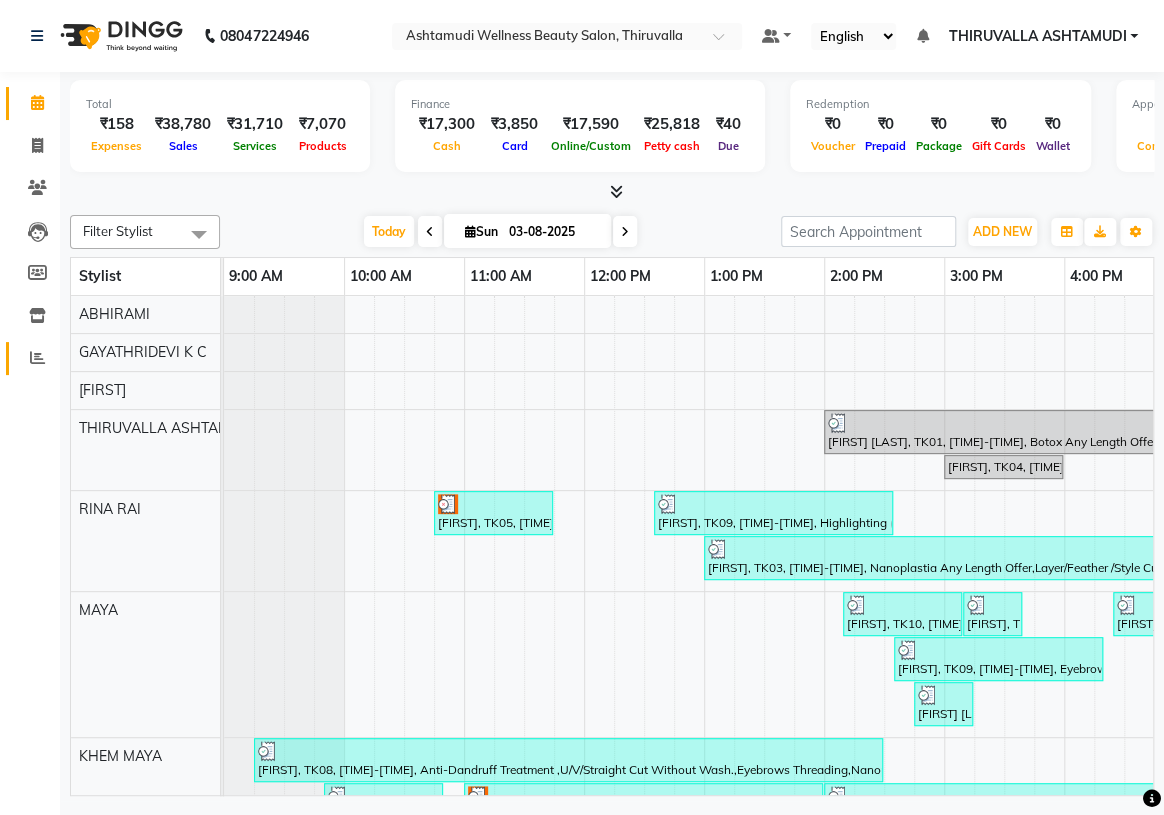 click 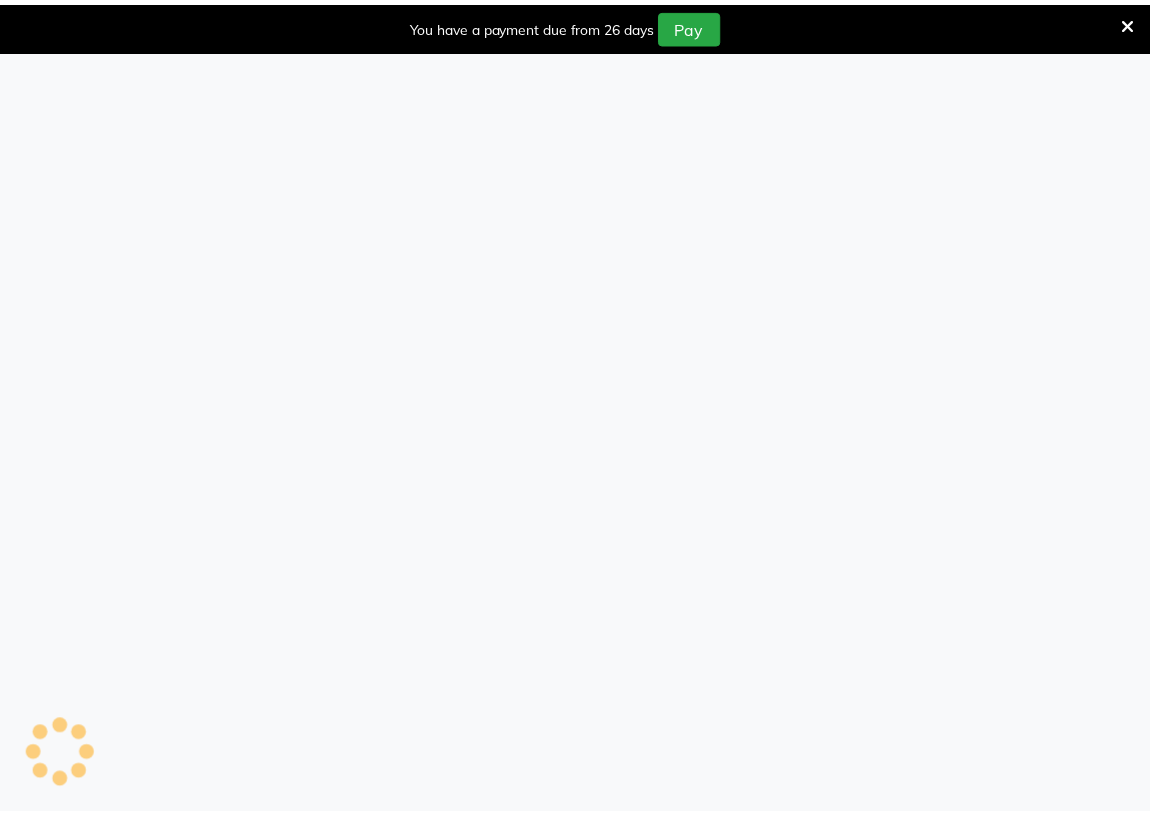 scroll, scrollTop: 0, scrollLeft: 0, axis: both 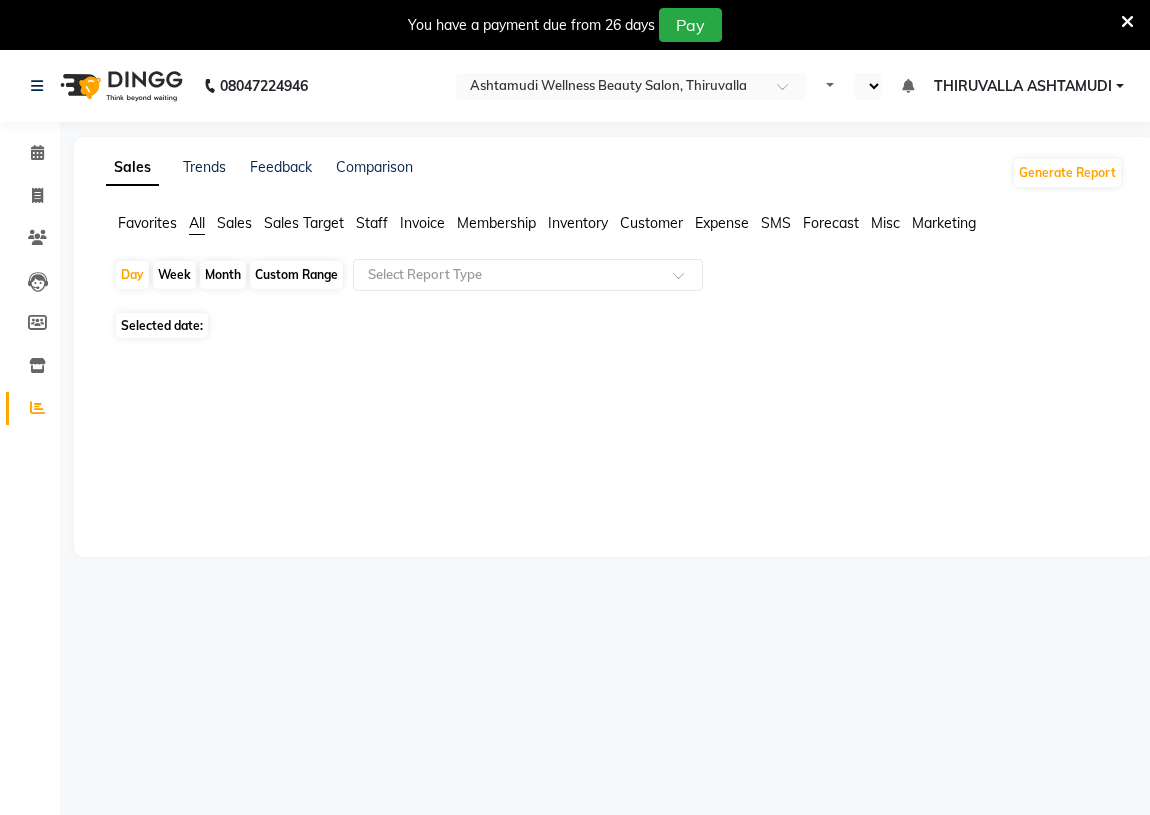 select on "en" 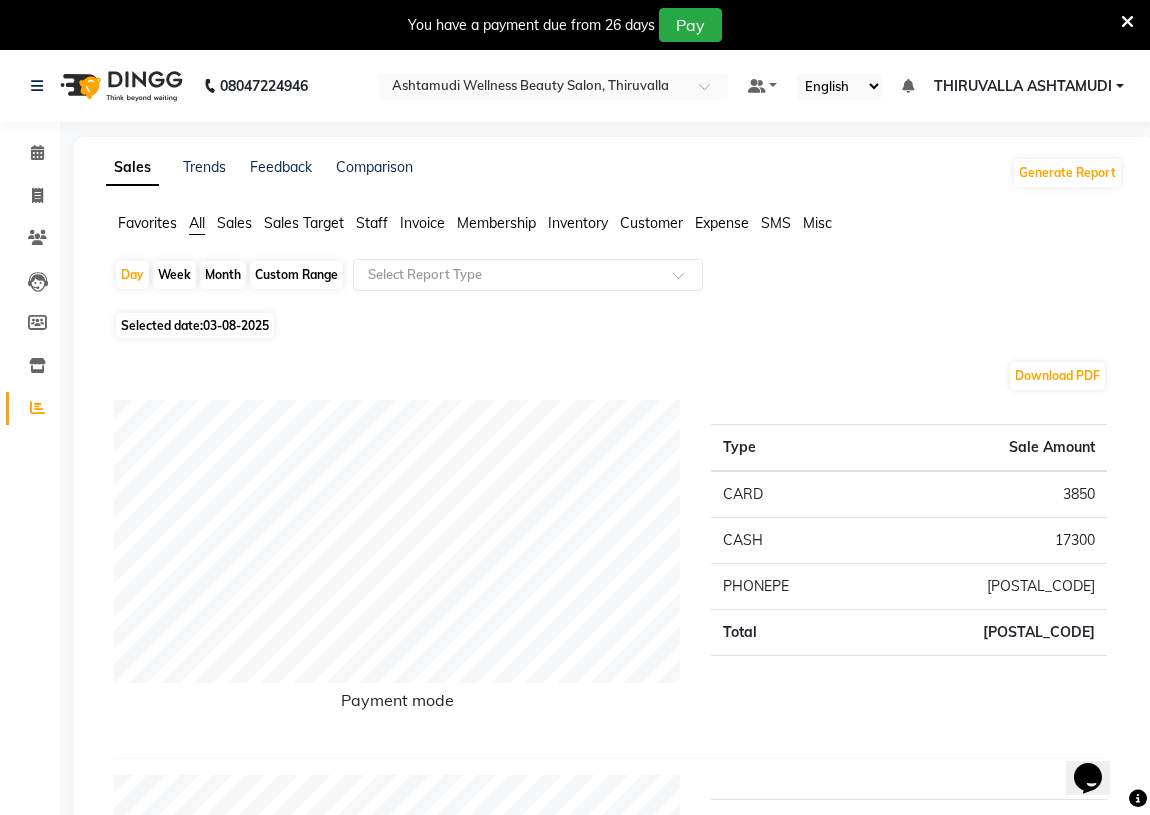 scroll, scrollTop: 0, scrollLeft: 0, axis: both 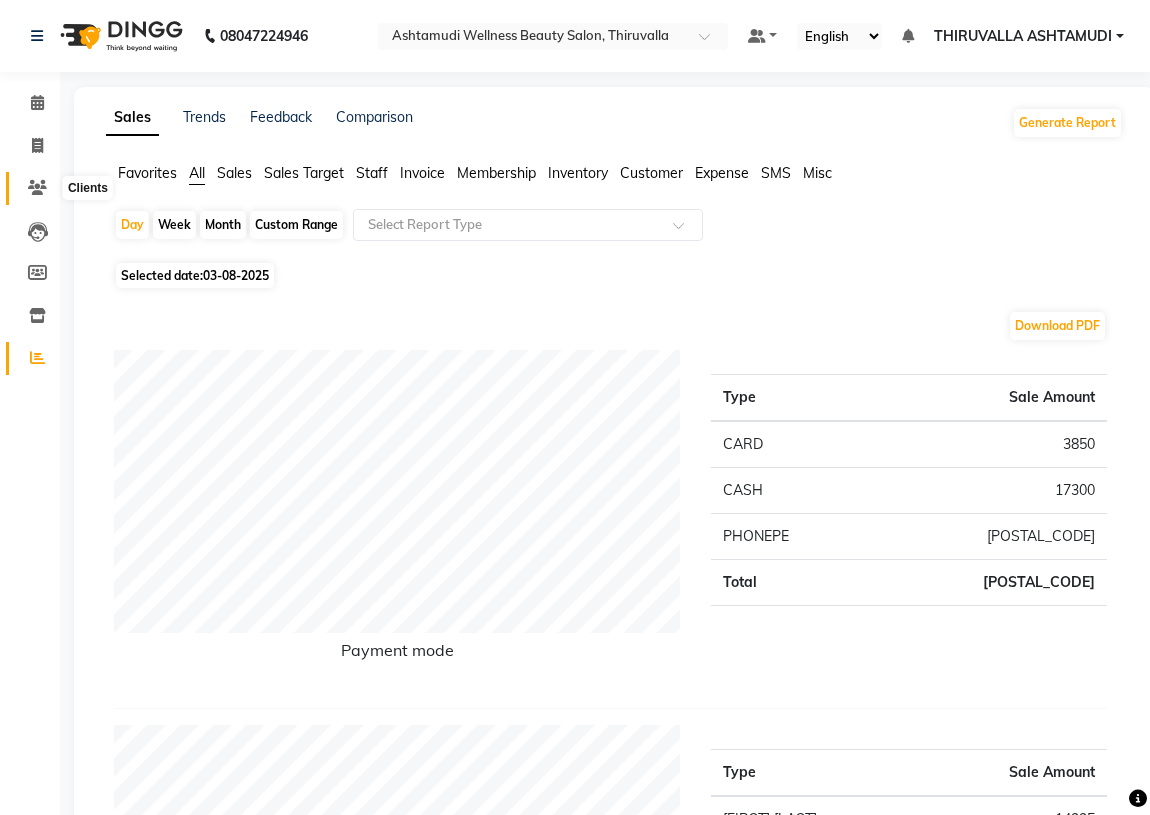 click 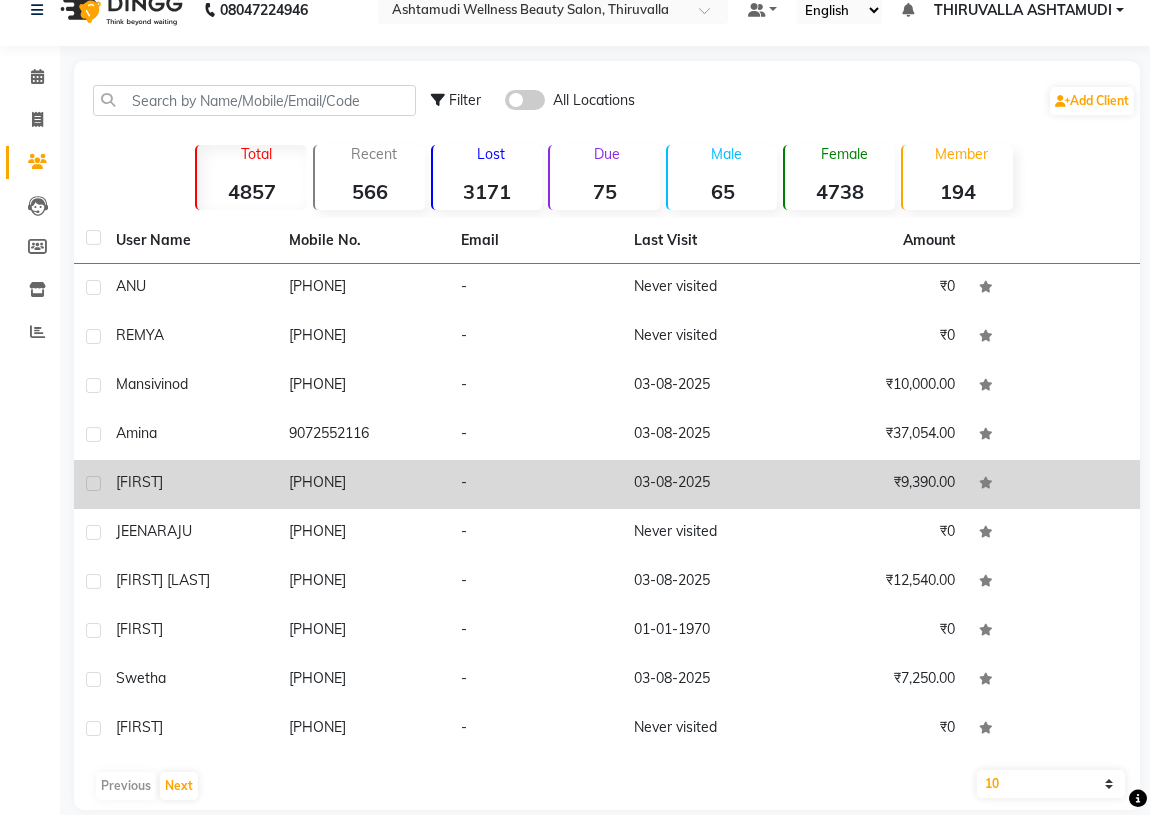 scroll, scrollTop: 50, scrollLeft: 0, axis: vertical 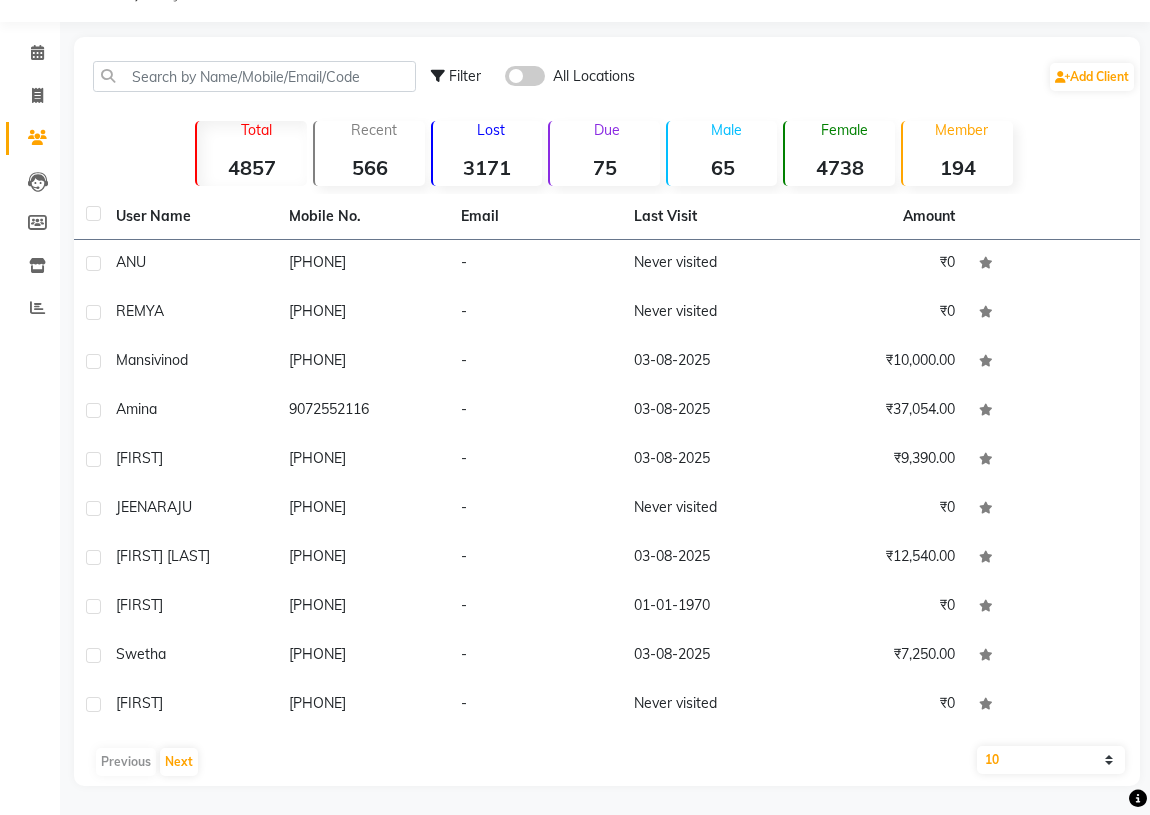 click on "10   50   100" 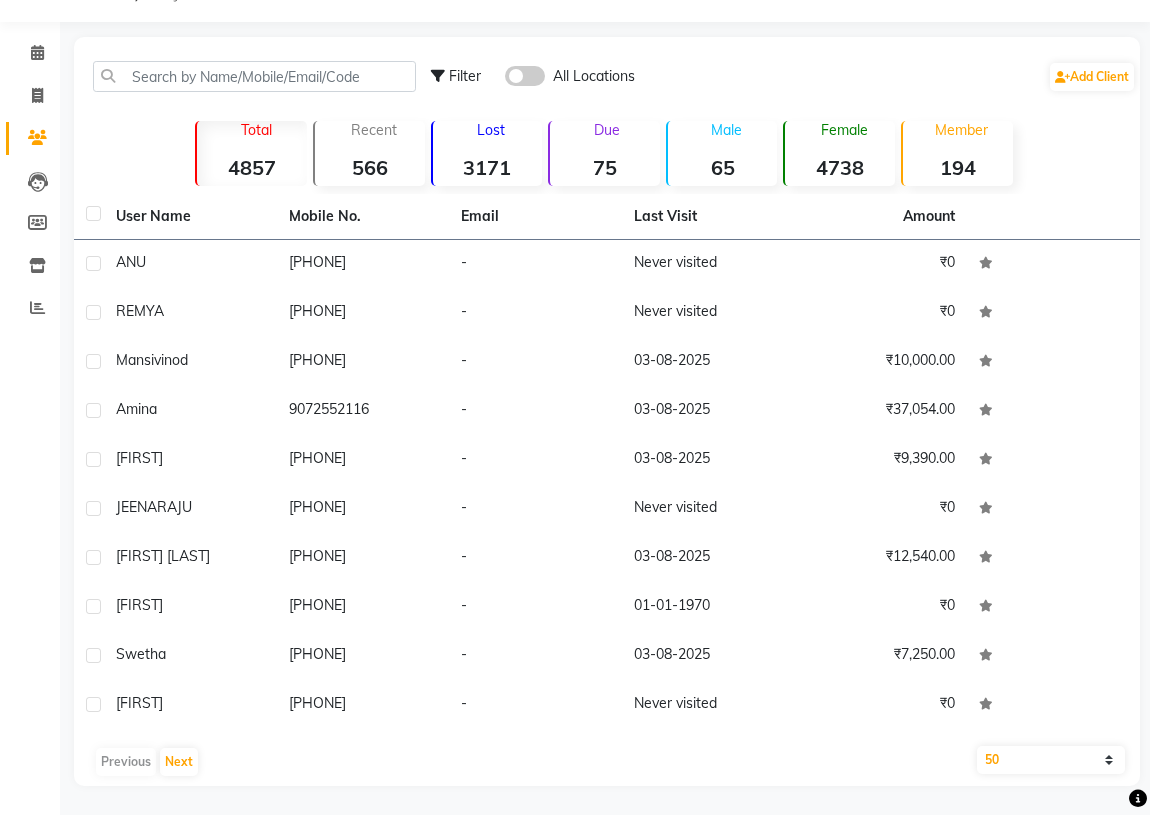 click on "10   50   100" 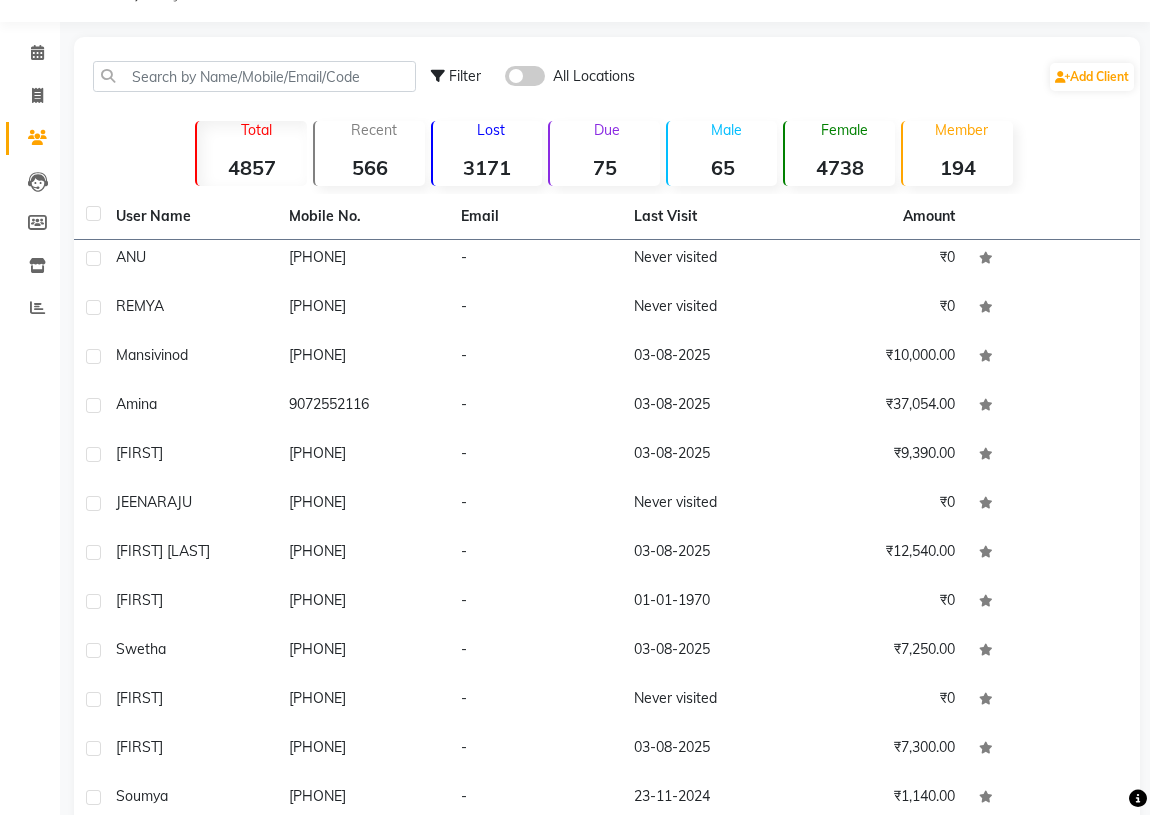 scroll, scrollTop: 0, scrollLeft: 0, axis: both 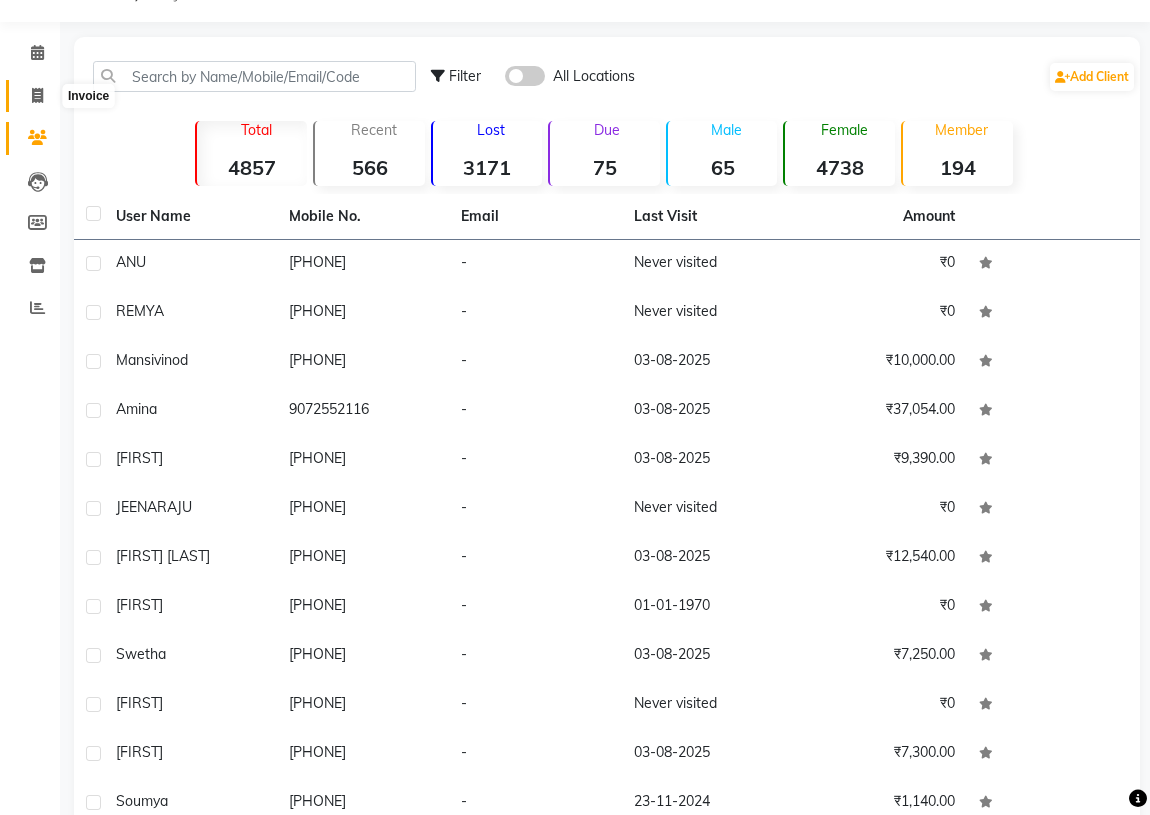 click 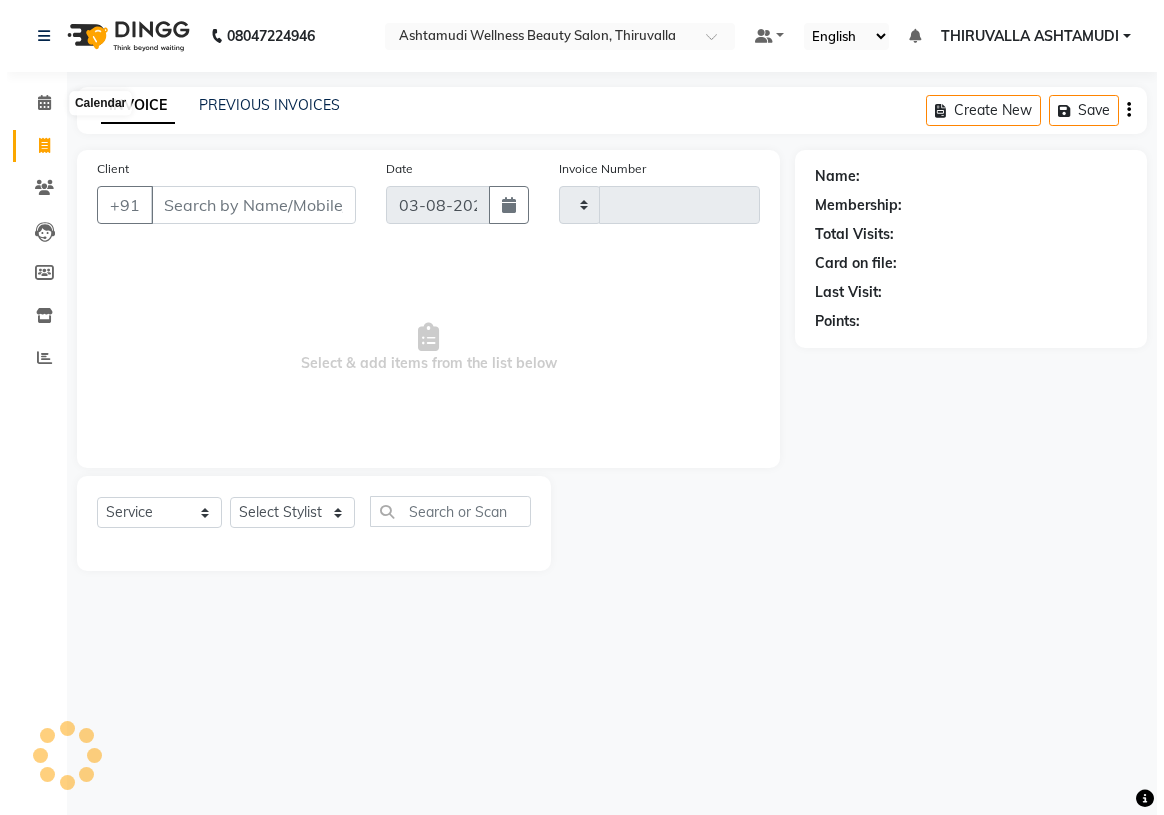 scroll, scrollTop: 0, scrollLeft: 0, axis: both 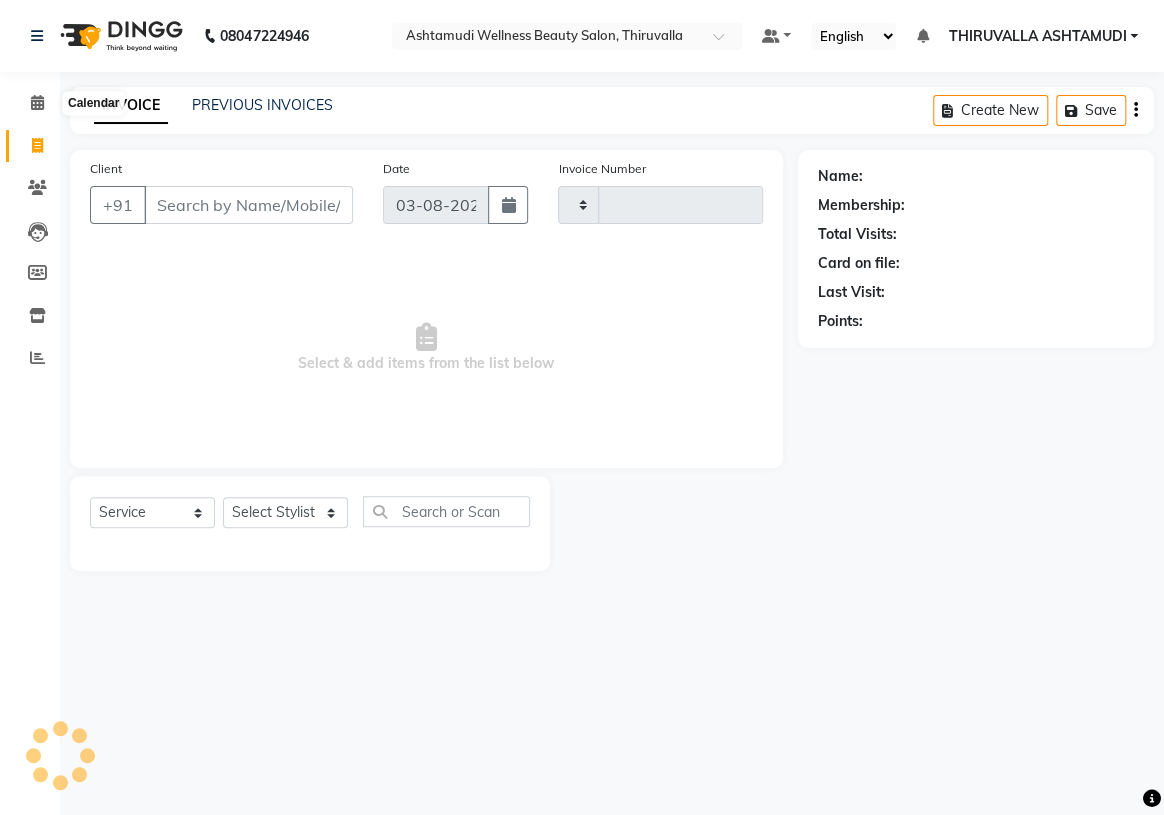 type on "1163" 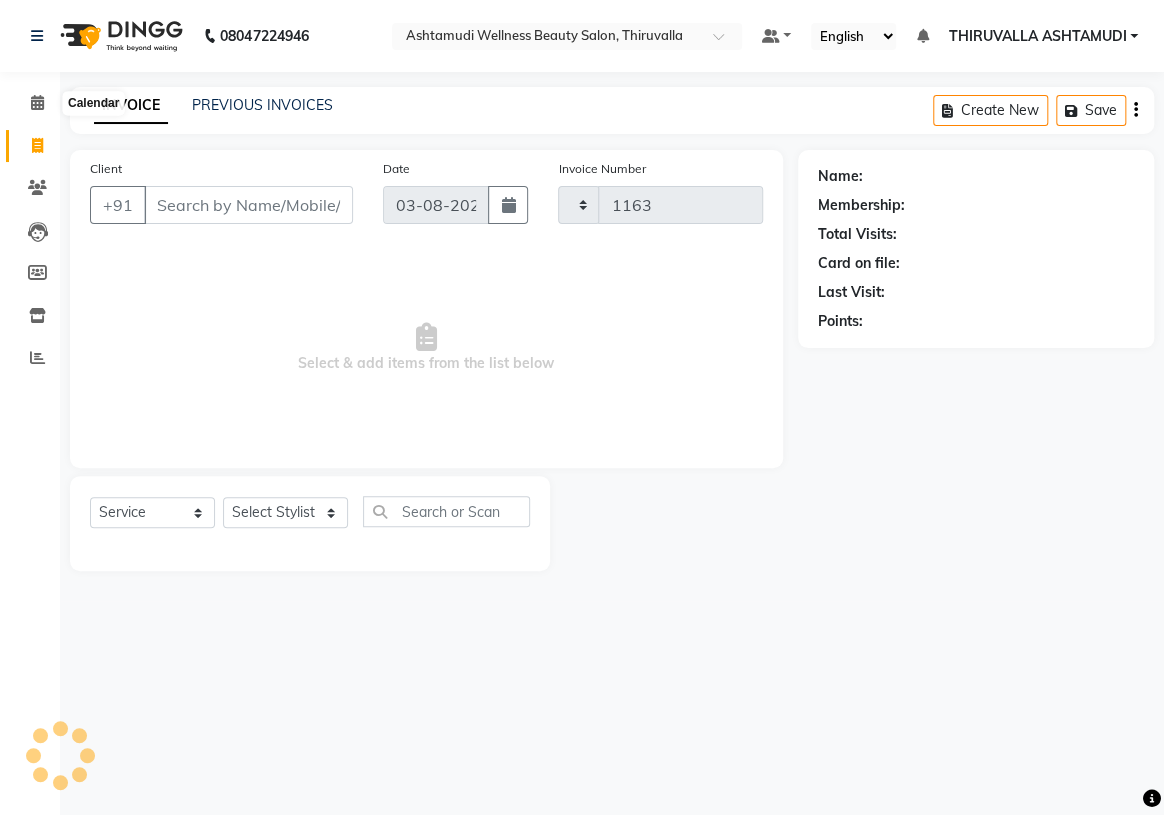 select on "4634" 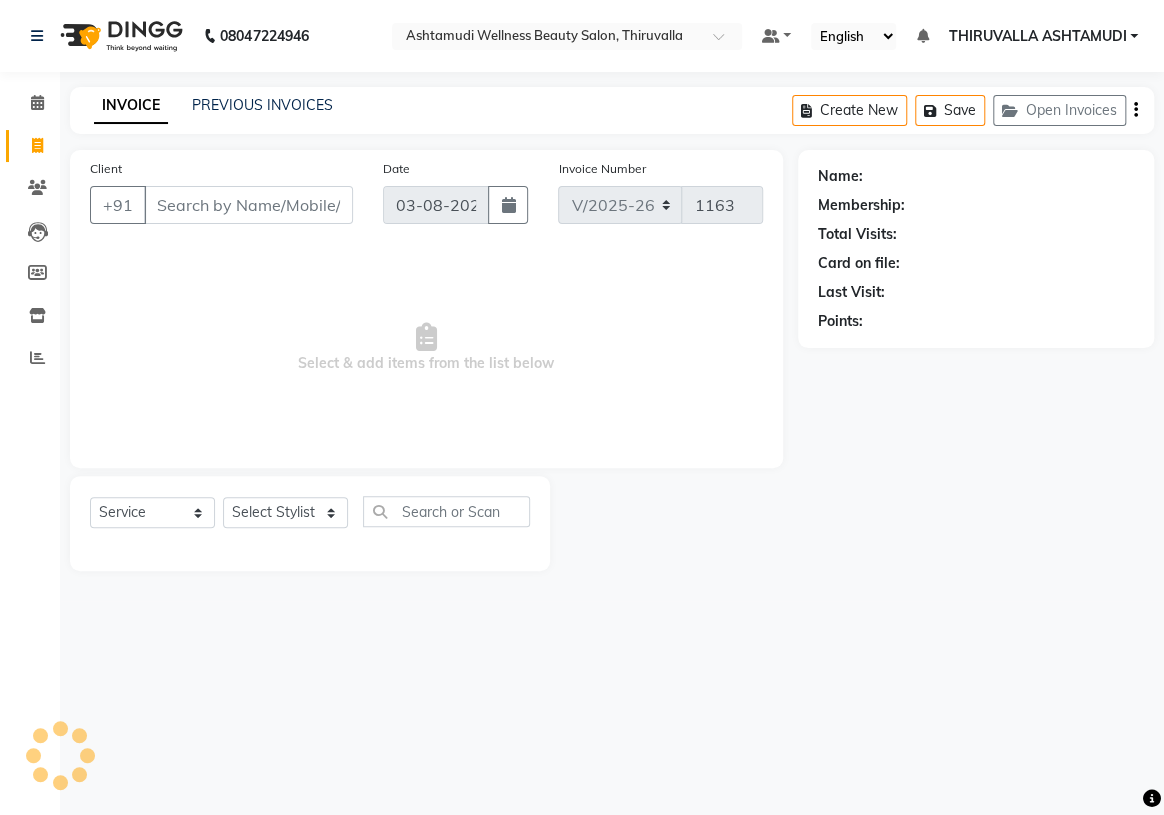 click on "Client" at bounding box center (248, 205) 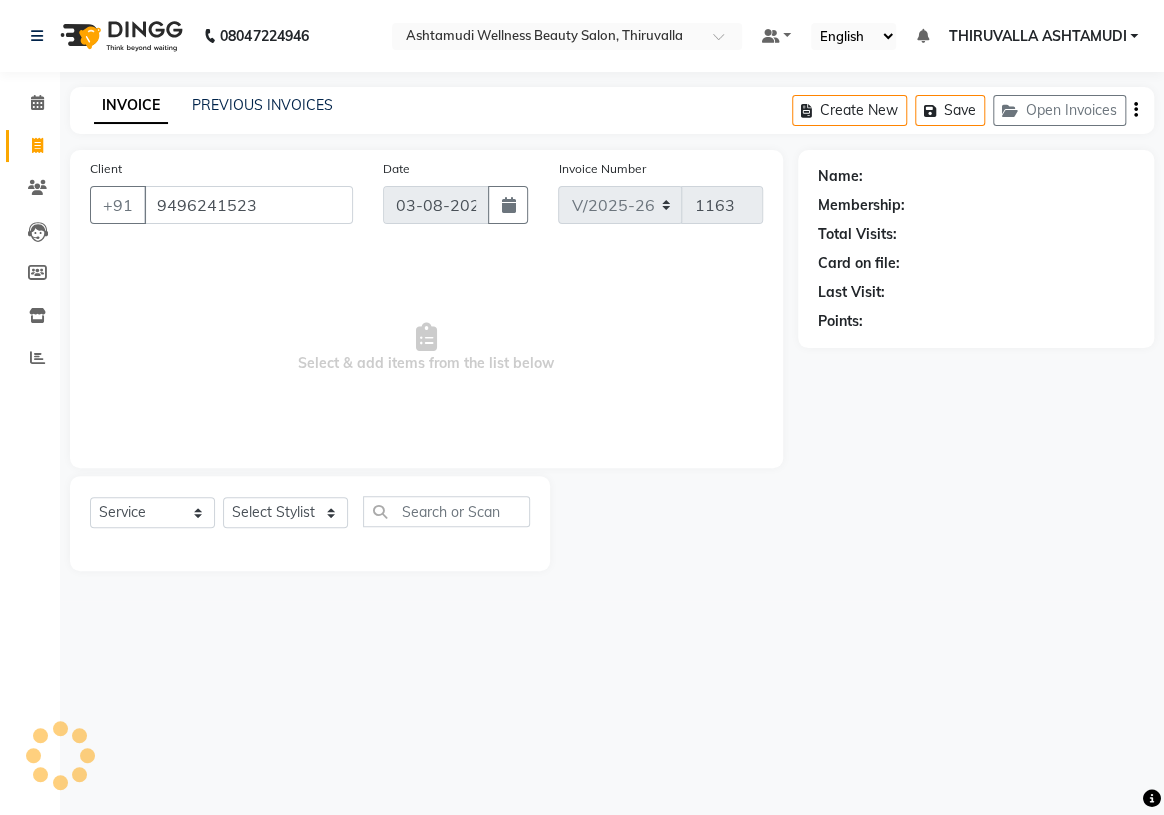 type on "9496241523" 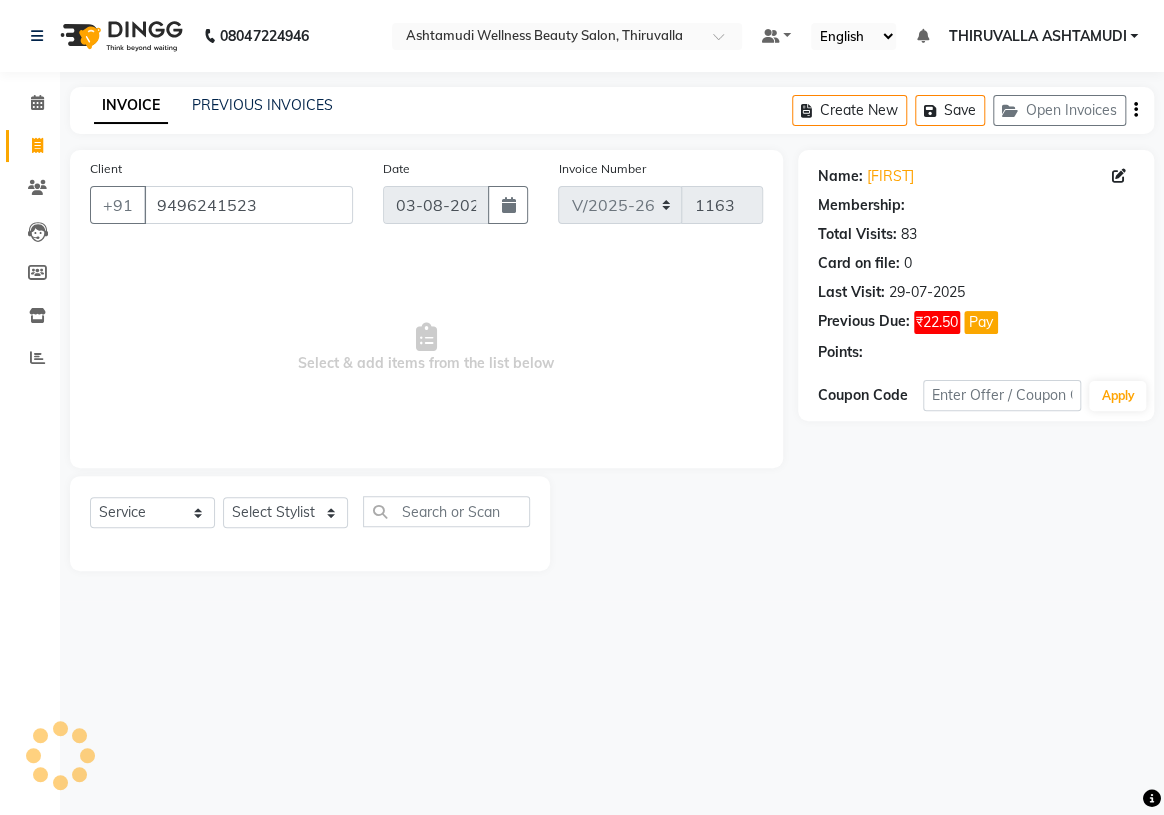select on "2: Object" 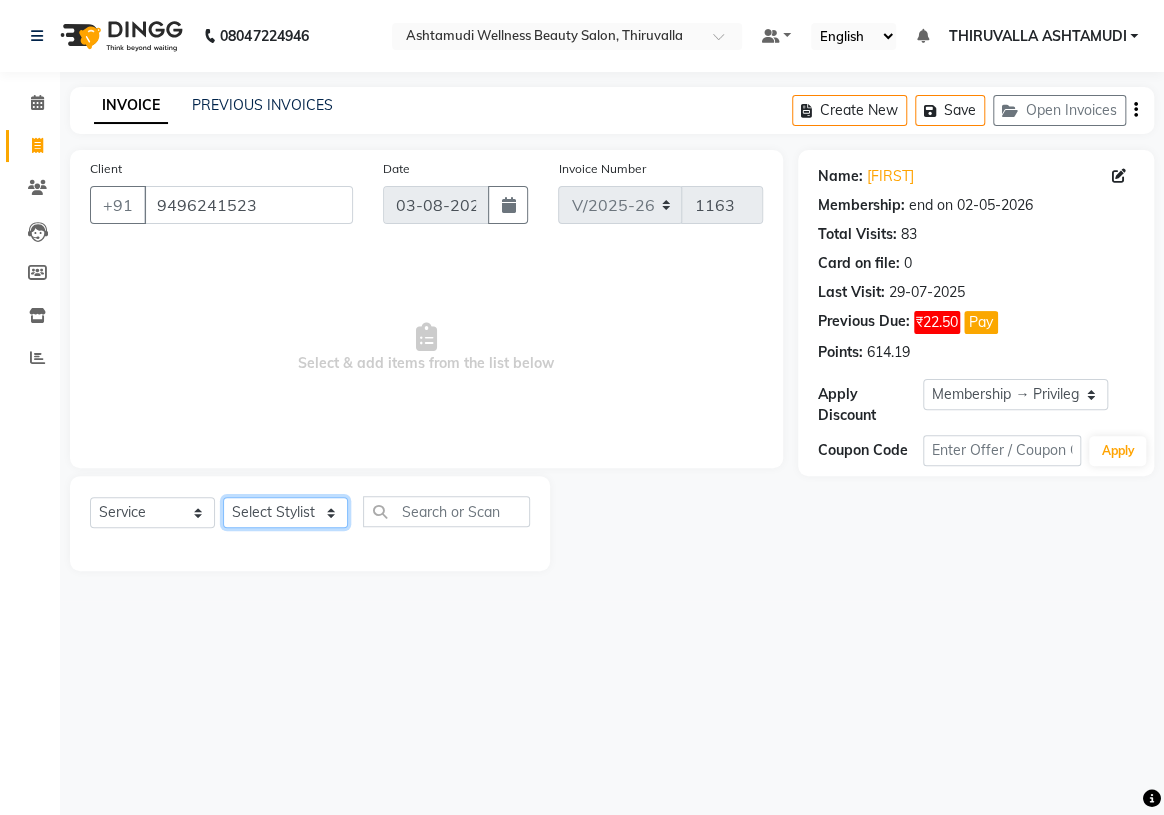 click on "Select Stylist ABHIRAMI		 Arya Eshani GAYATHRIDEVI	K C	 Jisna KHEM MAYA MAYA PRINI		 RINA RAI SHINY ABY THIRUVALLA ASHTAMUDI VISMAYA SURENDRAN" 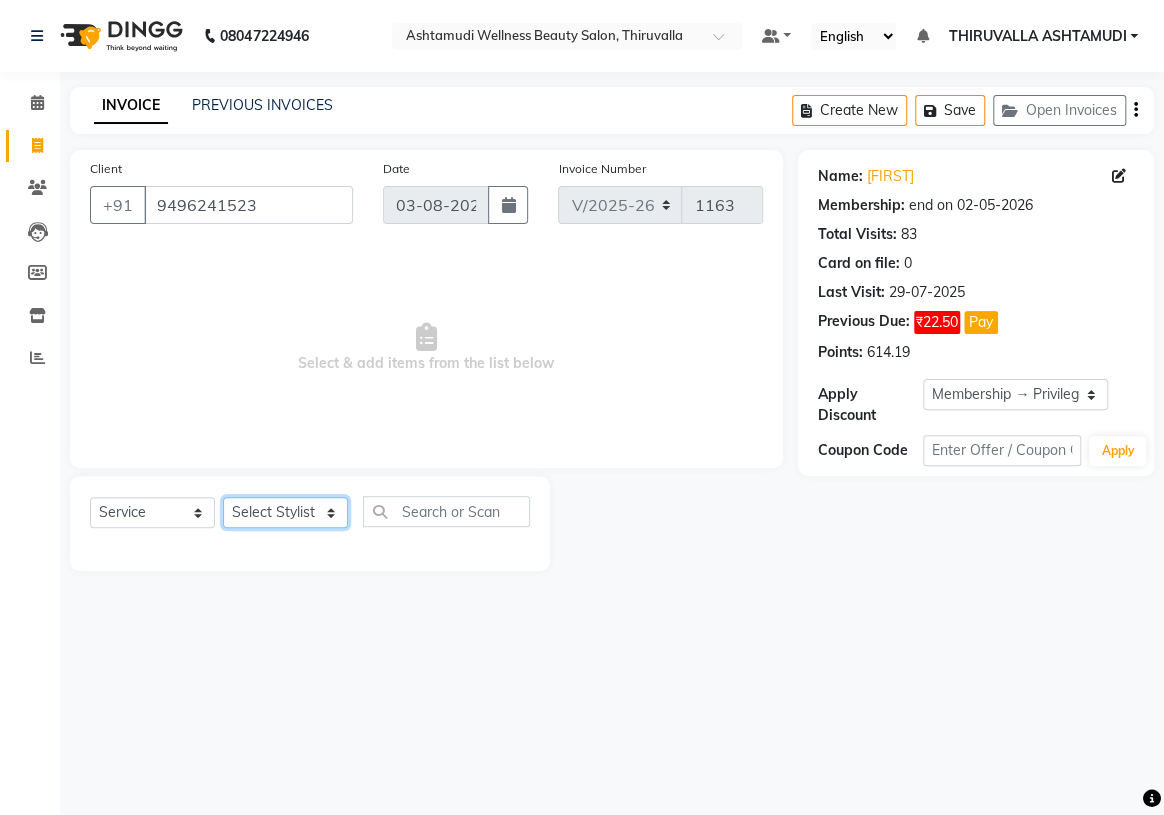 select on "29016" 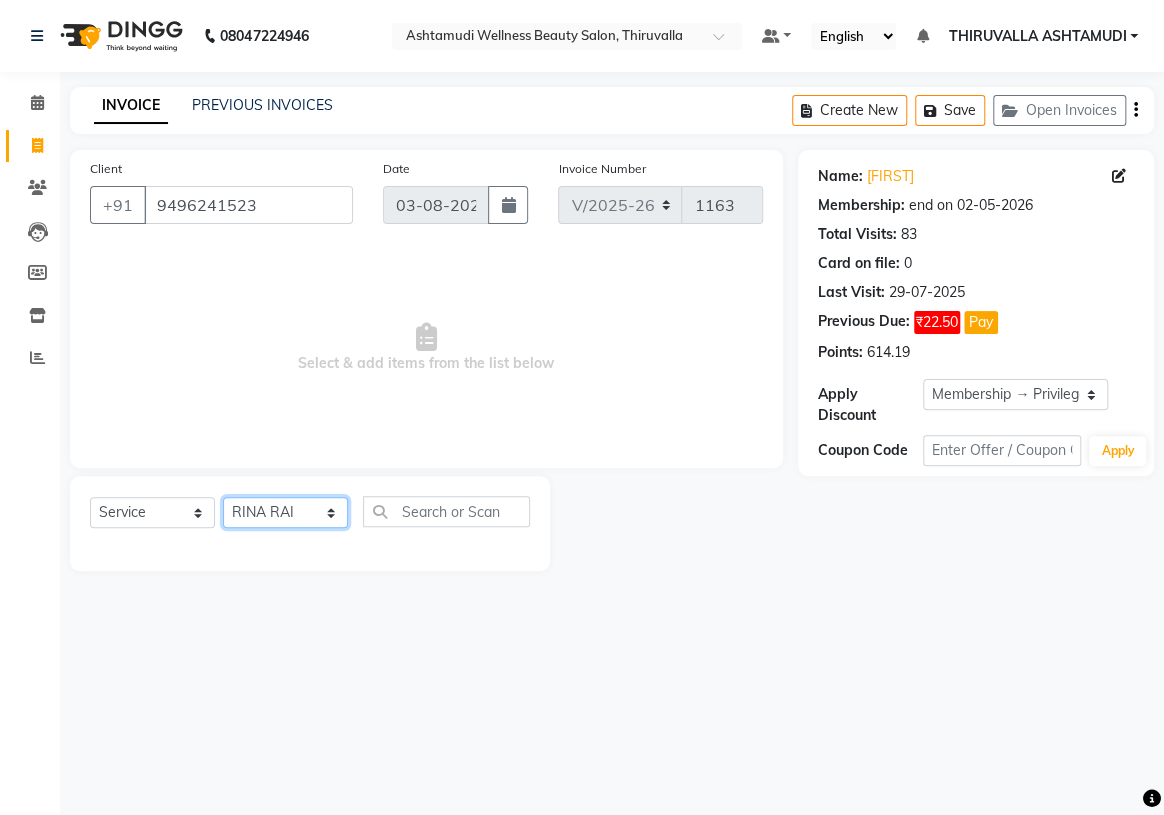 click on "Select Stylist ABHIRAMI		 Arya Eshani GAYATHRIDEVI	K C	 Jisna KHEM MAYA MAYA PRINI		 RINA RAI SHINY ABY THIRUVALLA ASHTAMUDI VISMAYA SURENDRAN" 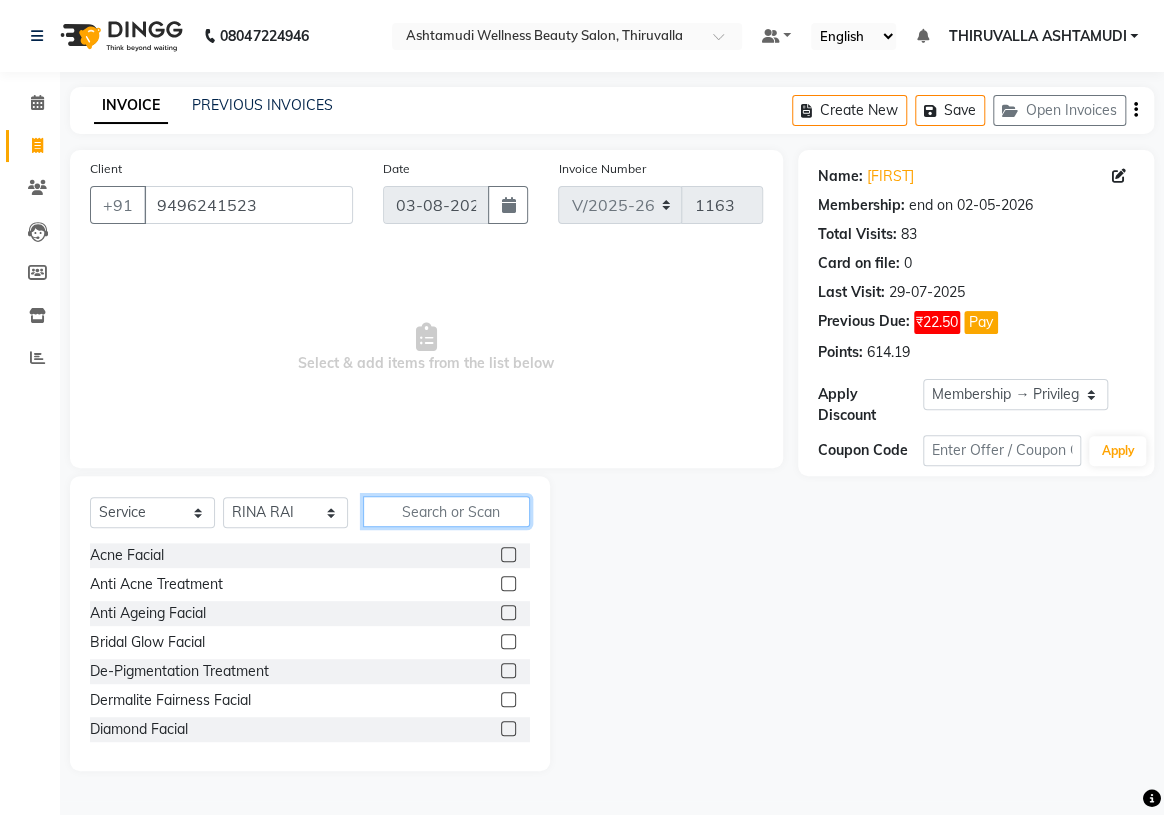 click 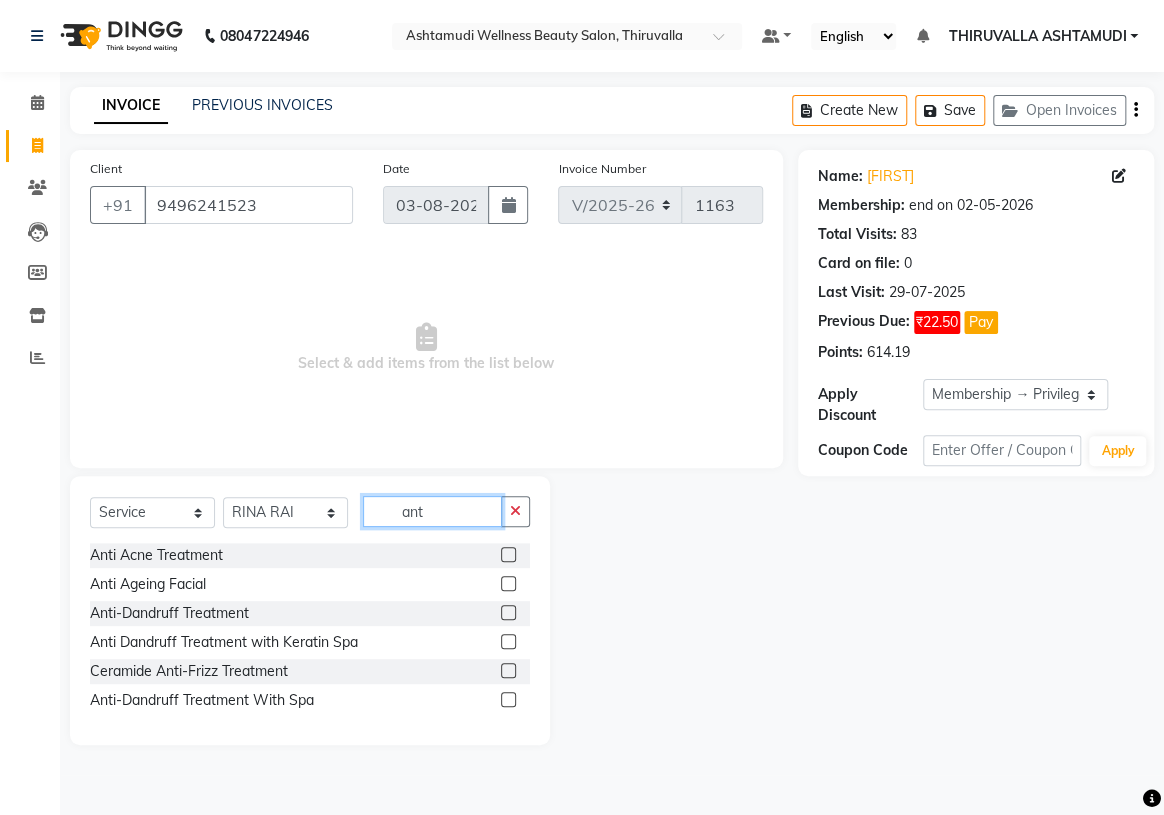type on "ant" 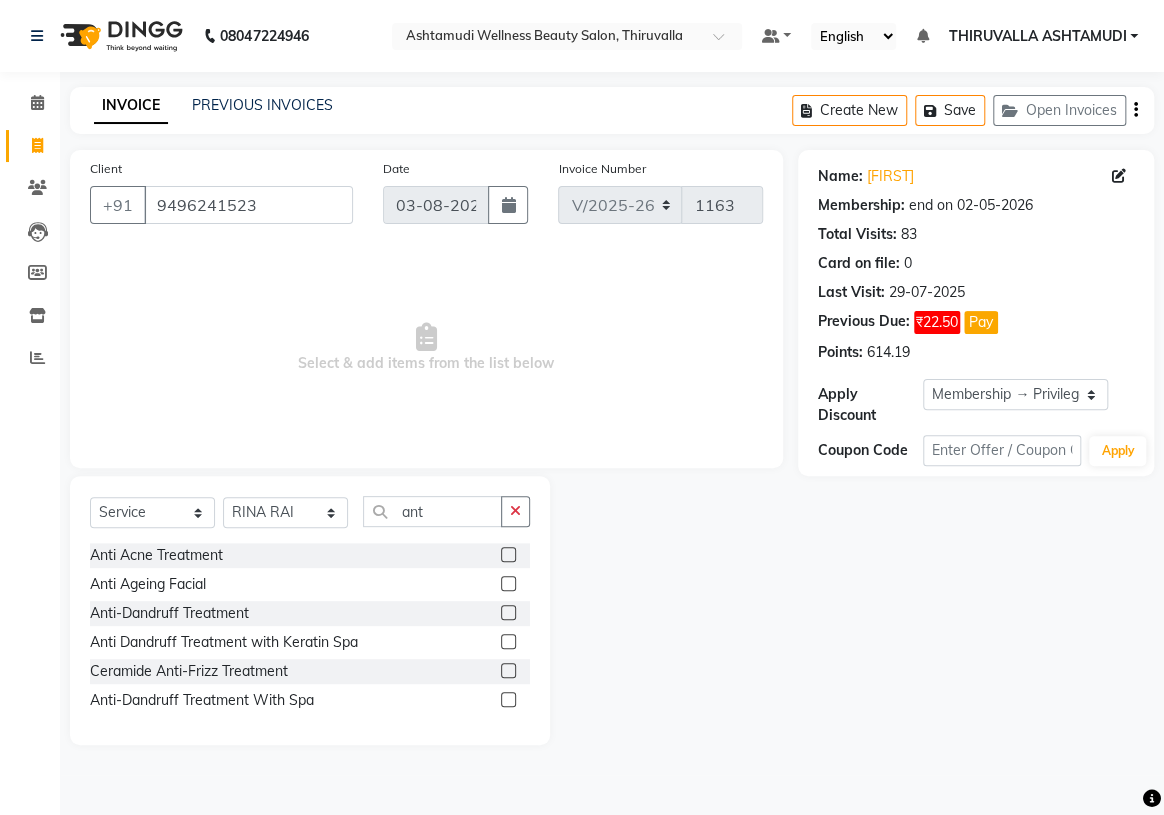 click 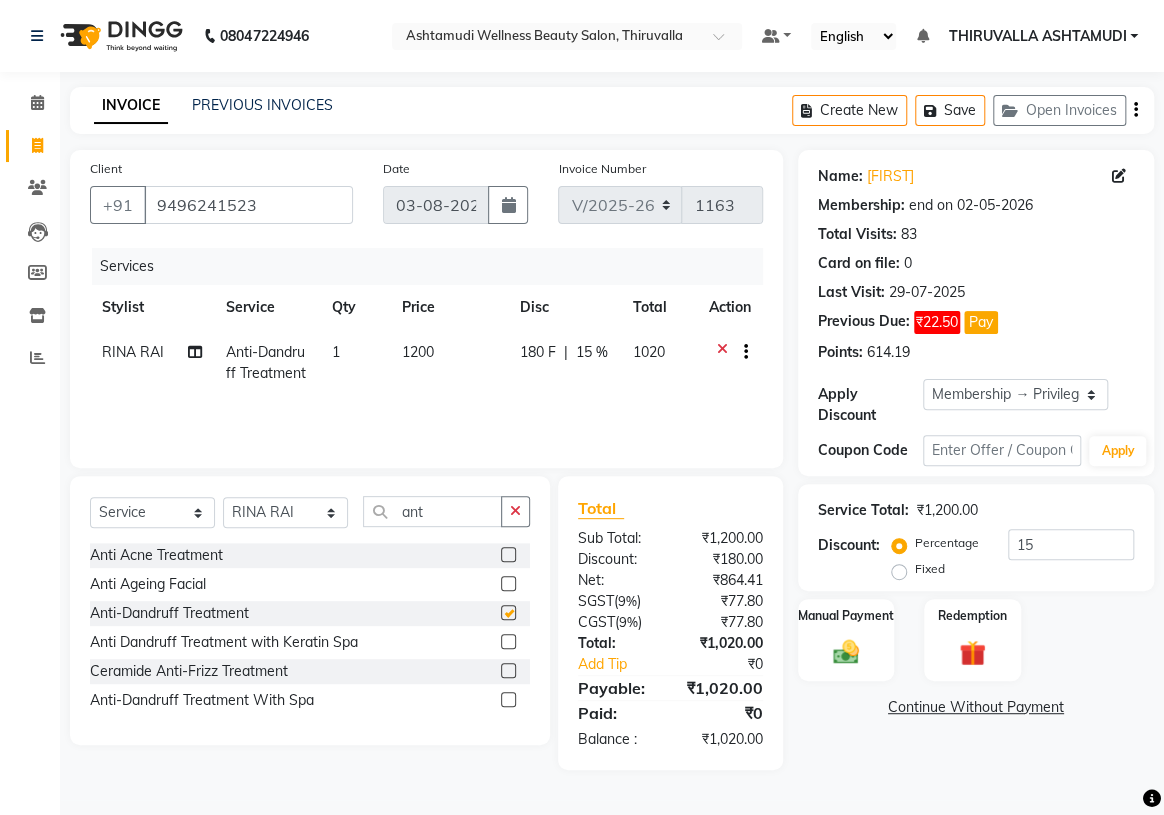 checkbox on "false" 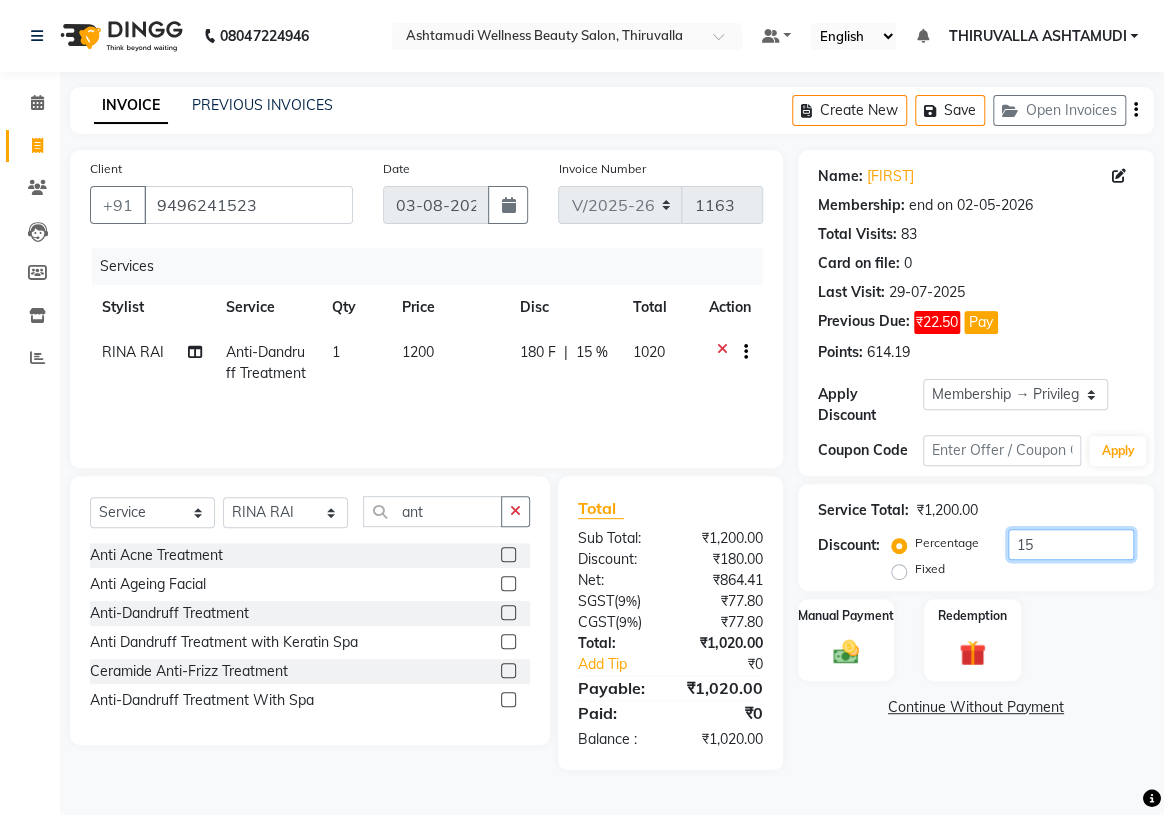 click on "15" 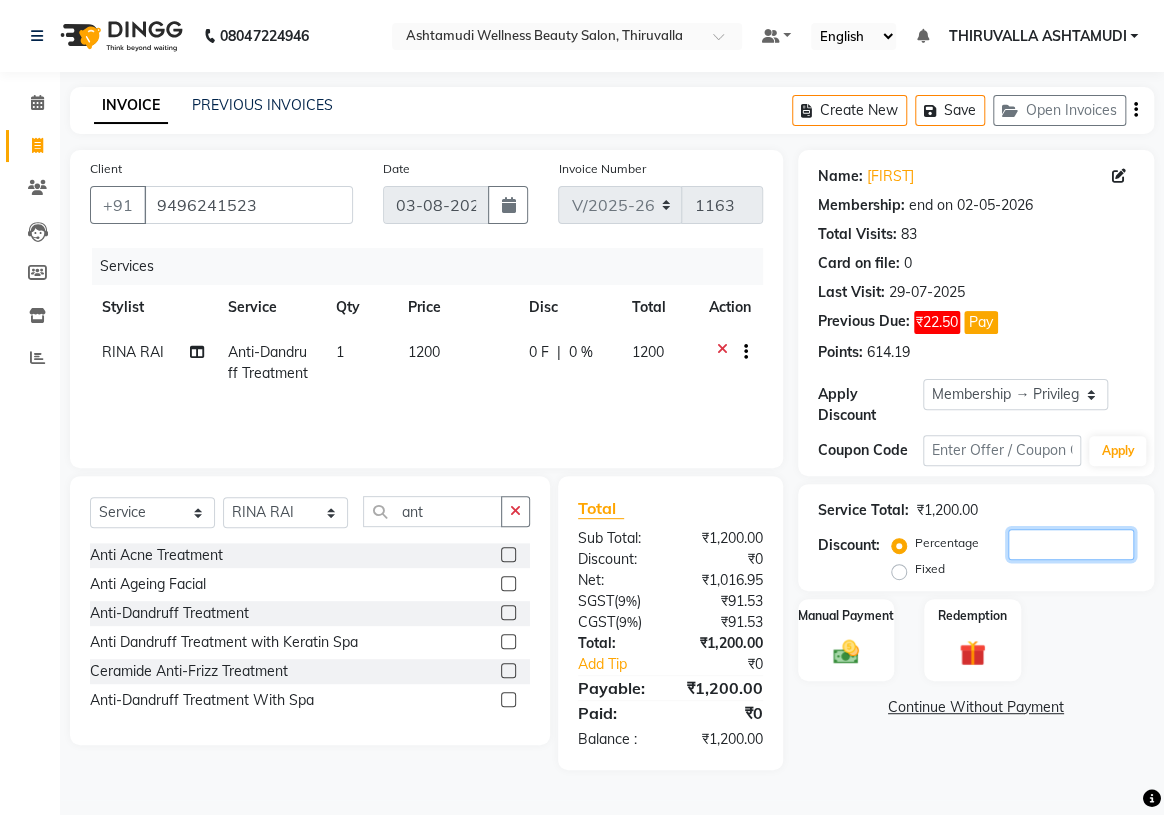 type 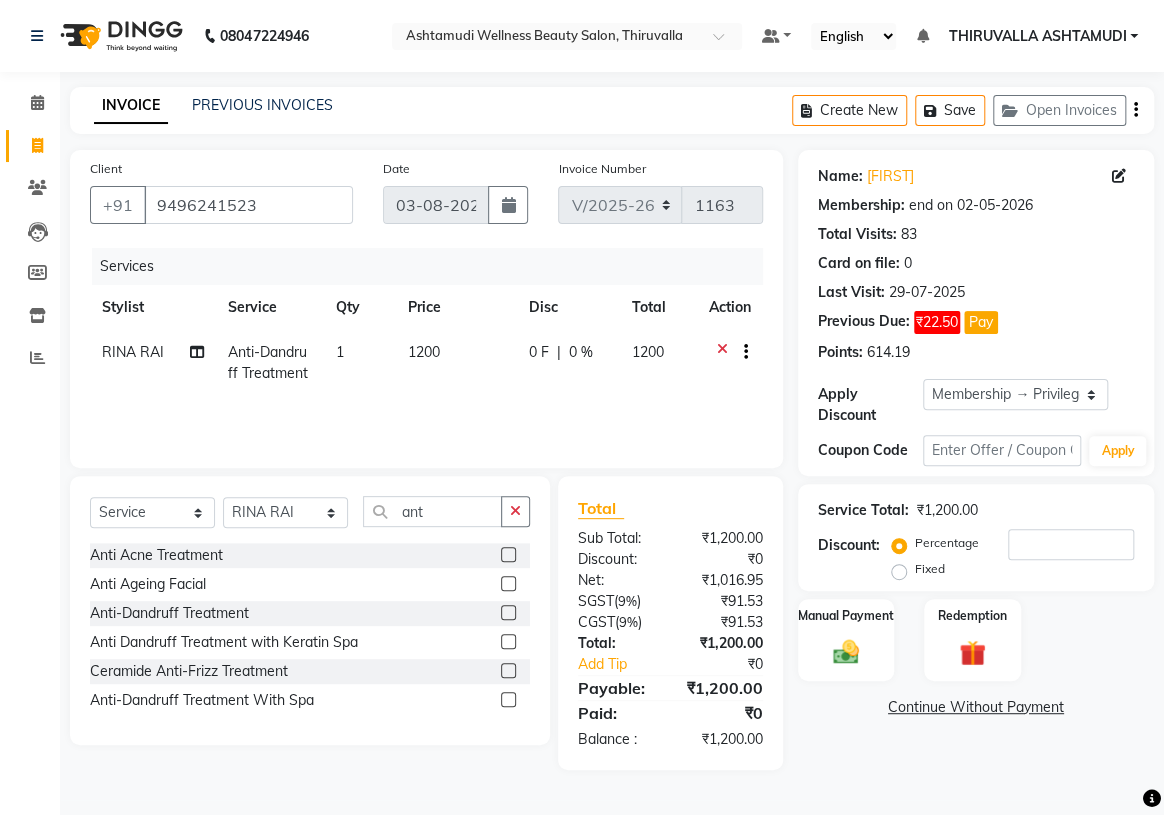 click on "0 F" 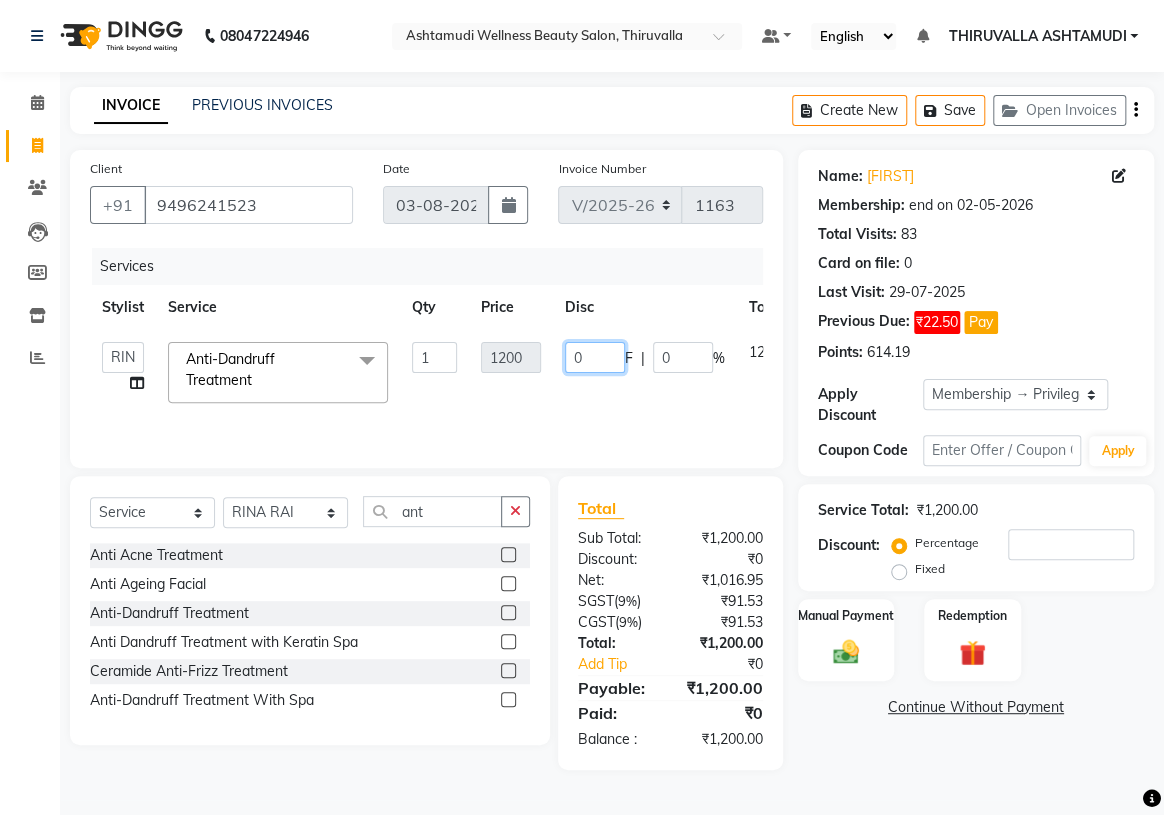 click on "0" 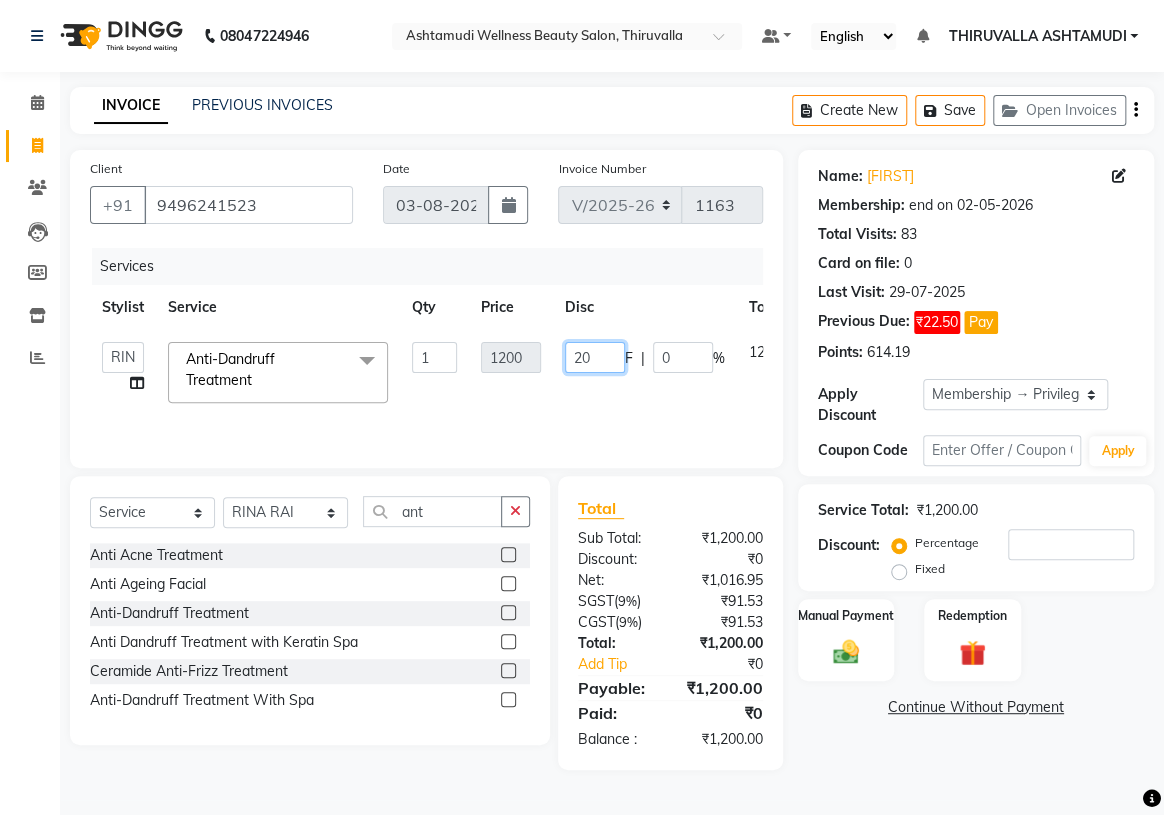 type on "200" 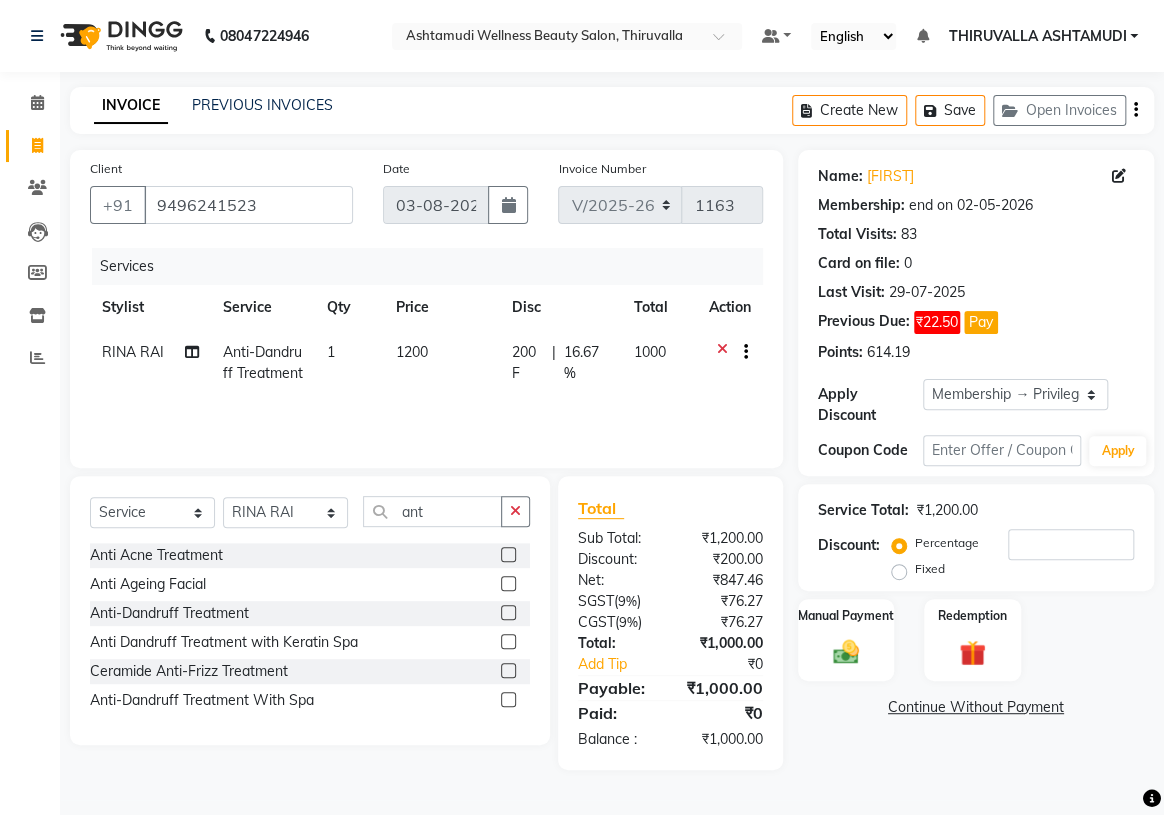 click on "200 F | 16.67 %" 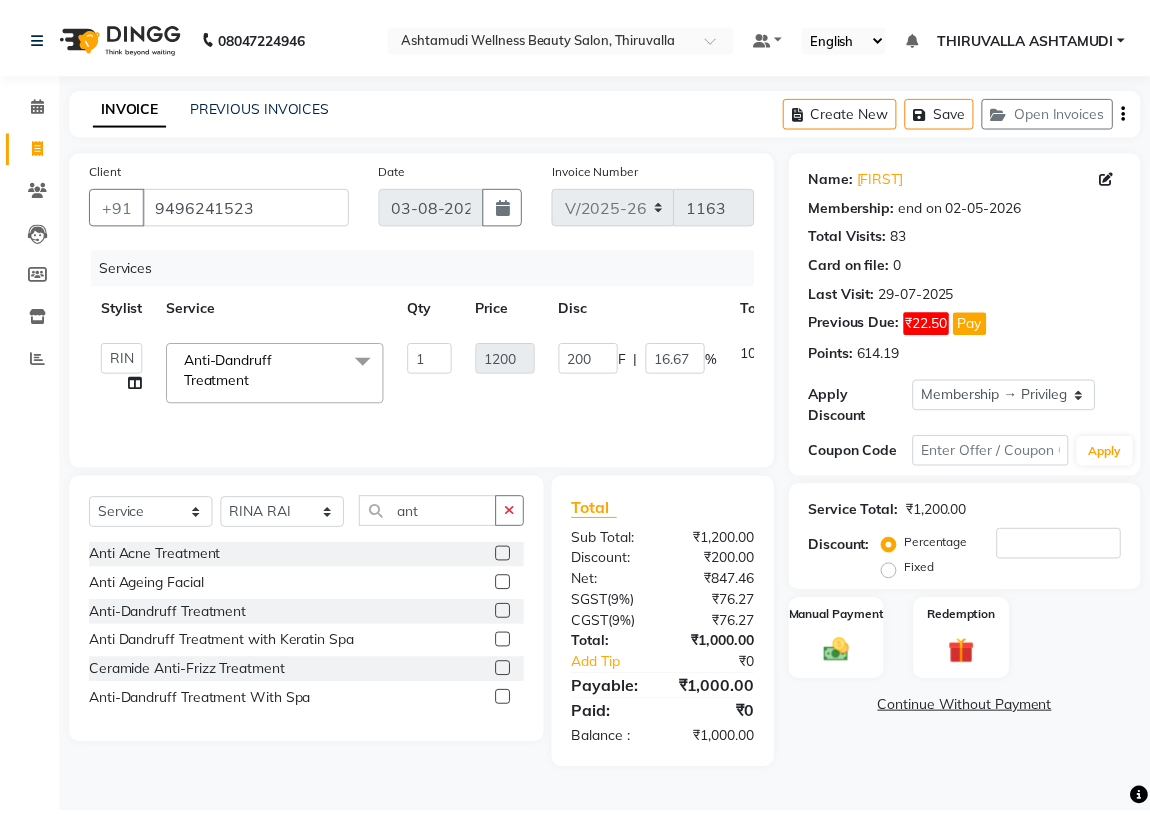 scroll, scrollTop: 0, scrollLeft: 98, axis: horizontal 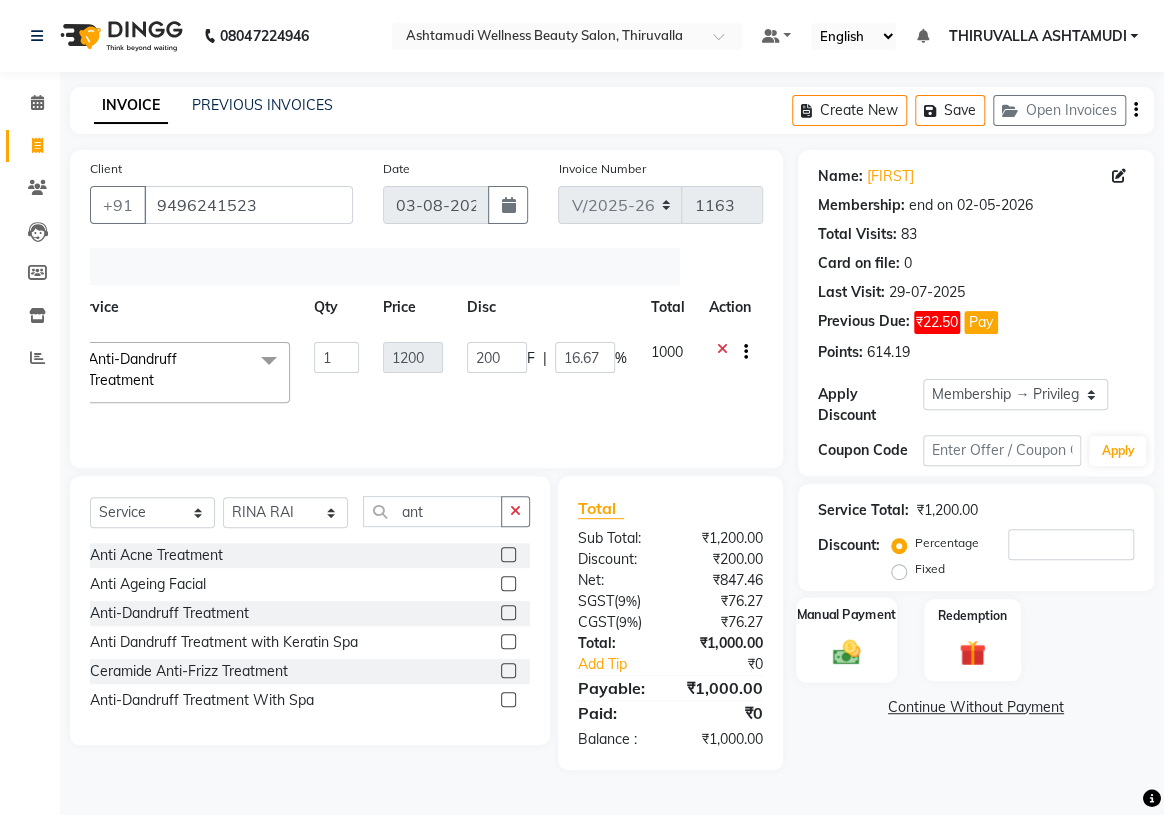 click 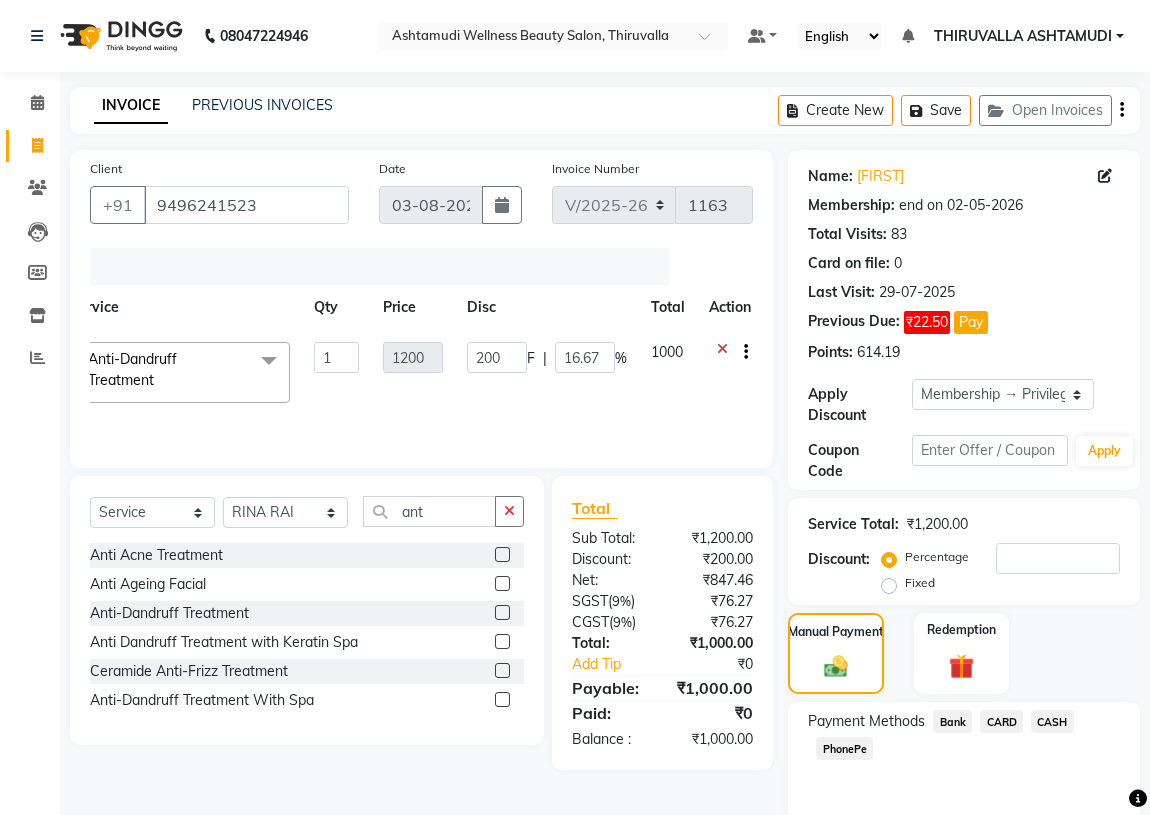 click on "CARD" 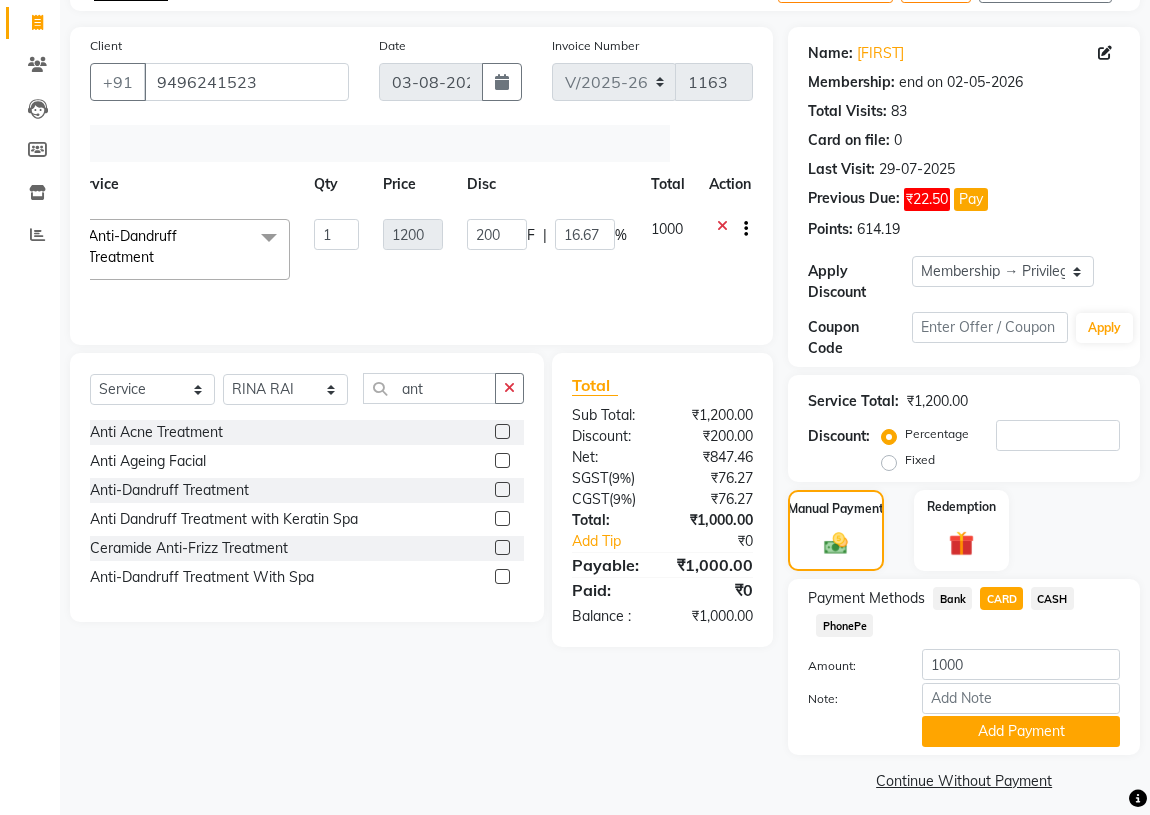 scroll, scrollTop: 132, scrollLeft: 0, axis: vertical 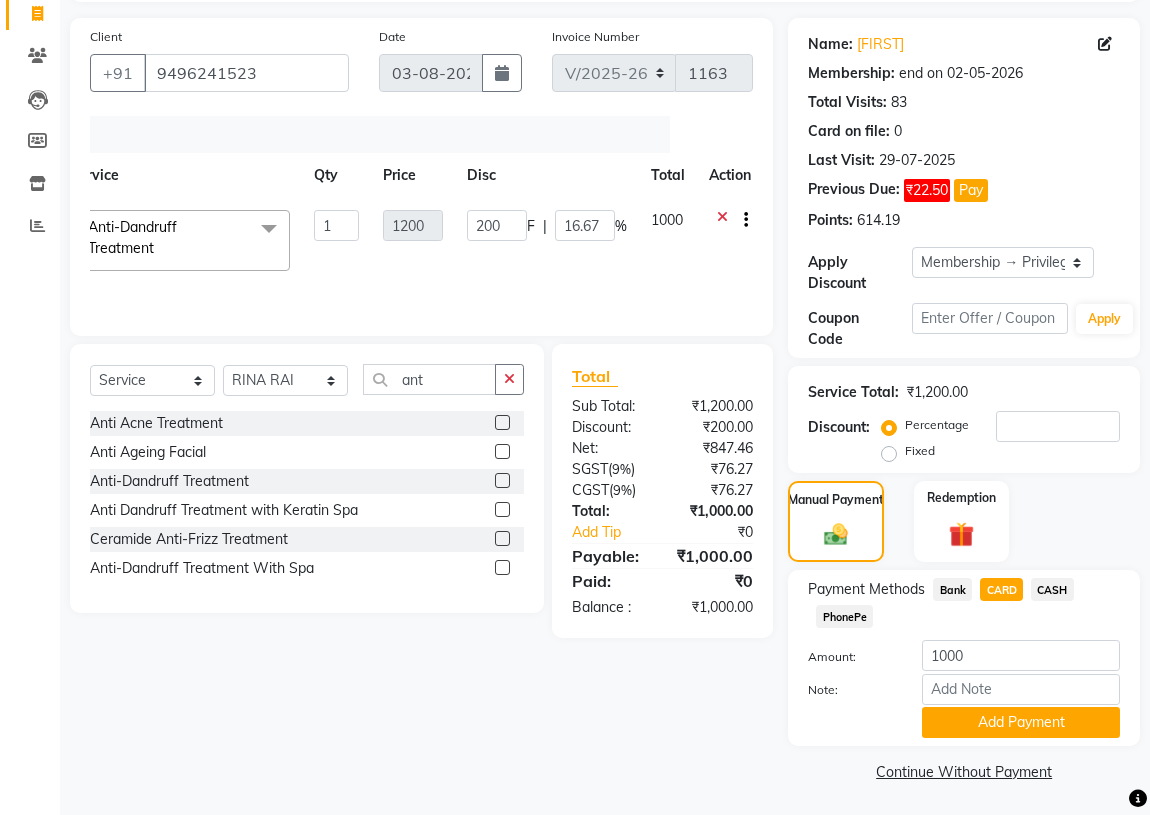 click on "Add Payment" 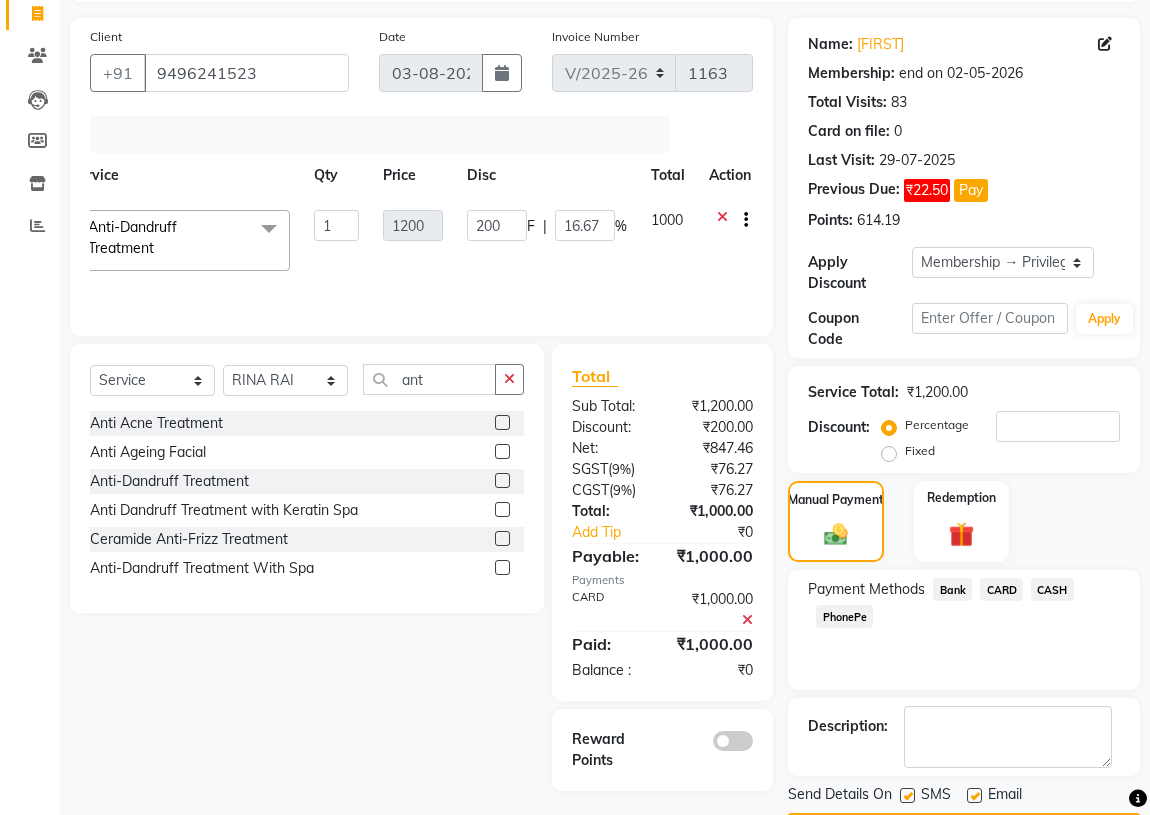 scroll, scrollTop: 189, scrollLeft: 0, axis: vertical 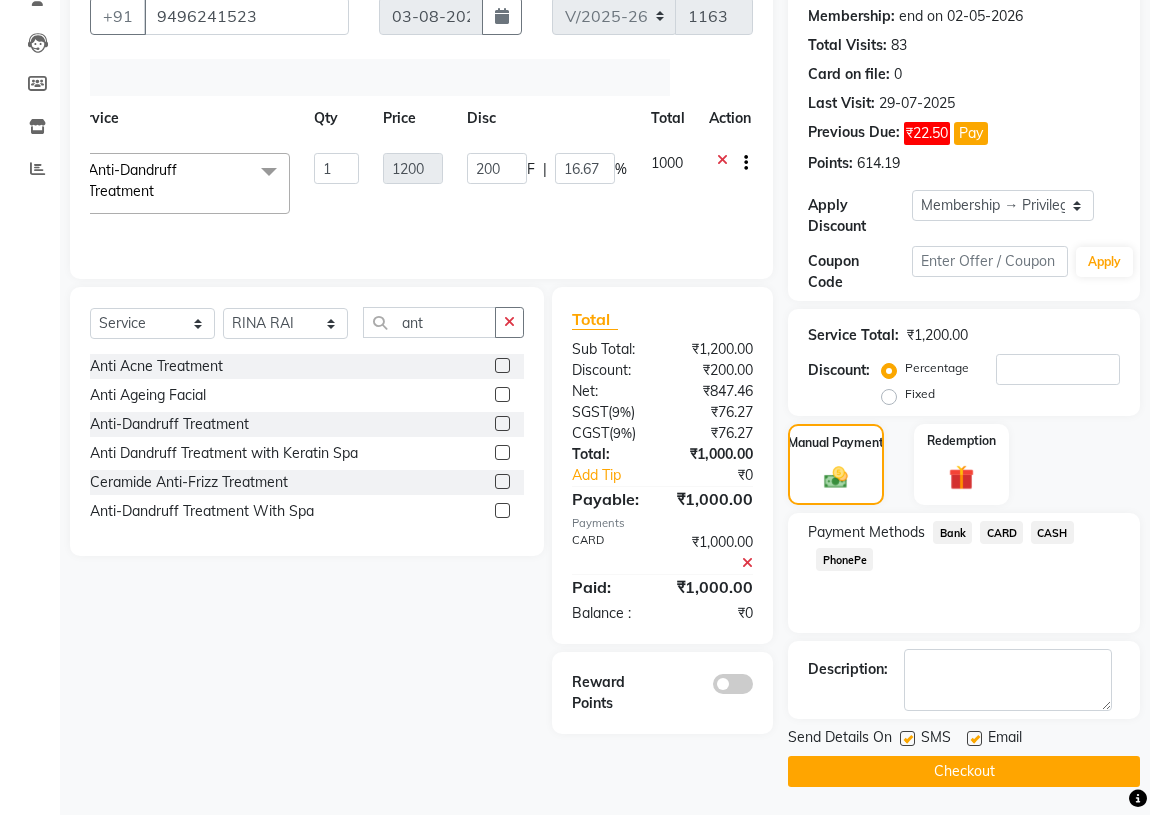 click on "Checkout" 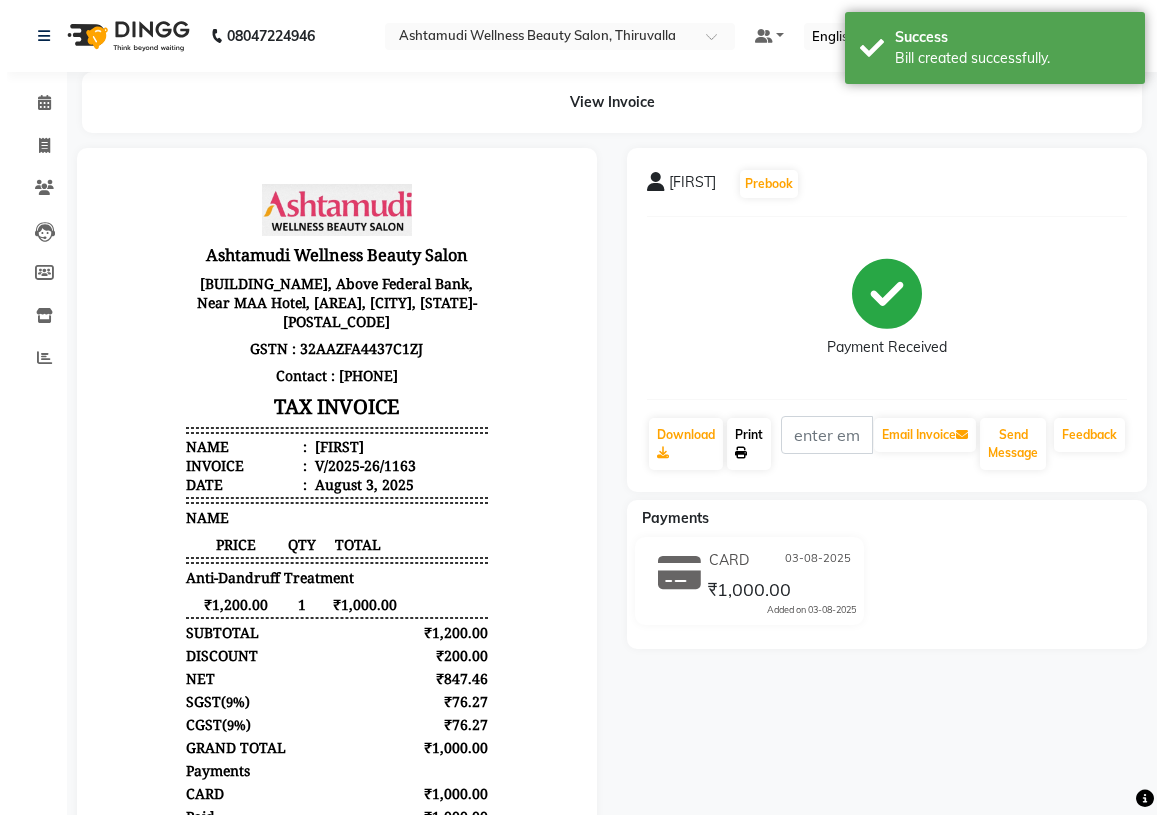 scroll, scrollTop: 0, scrollLeft: 0, axis: both 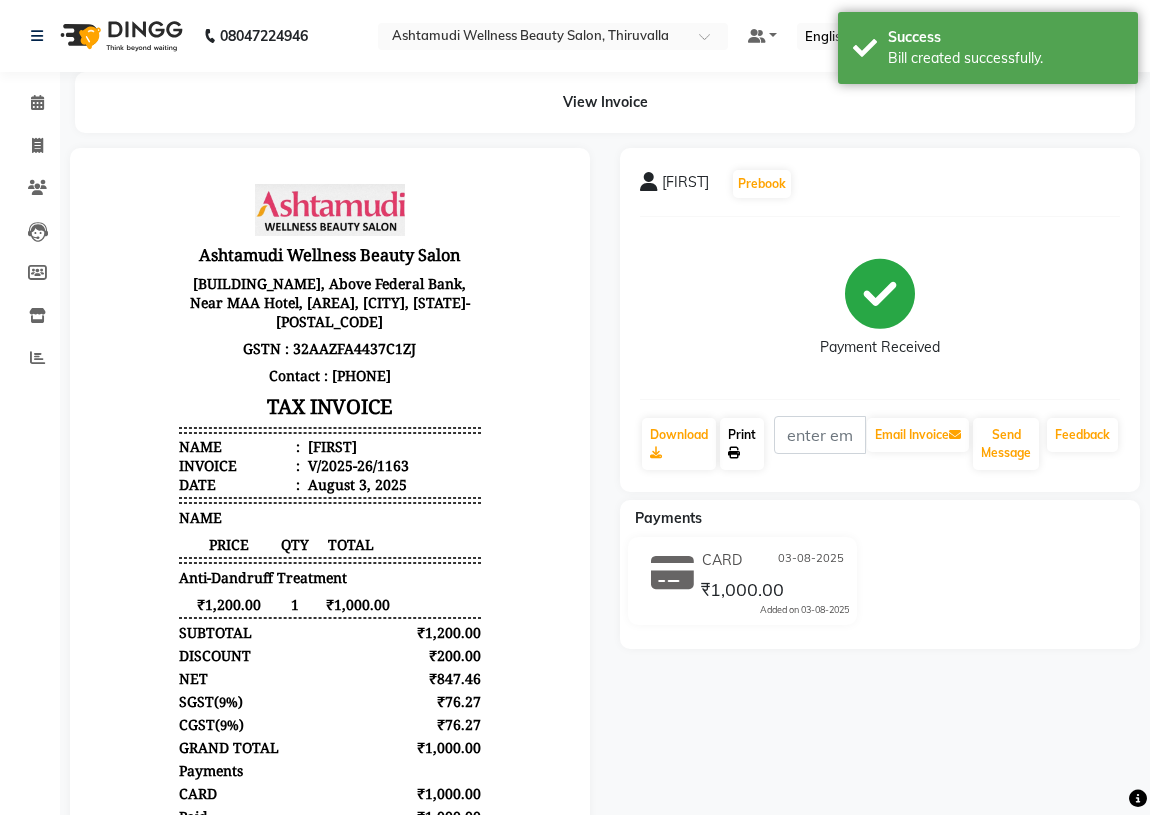 click on "Print" 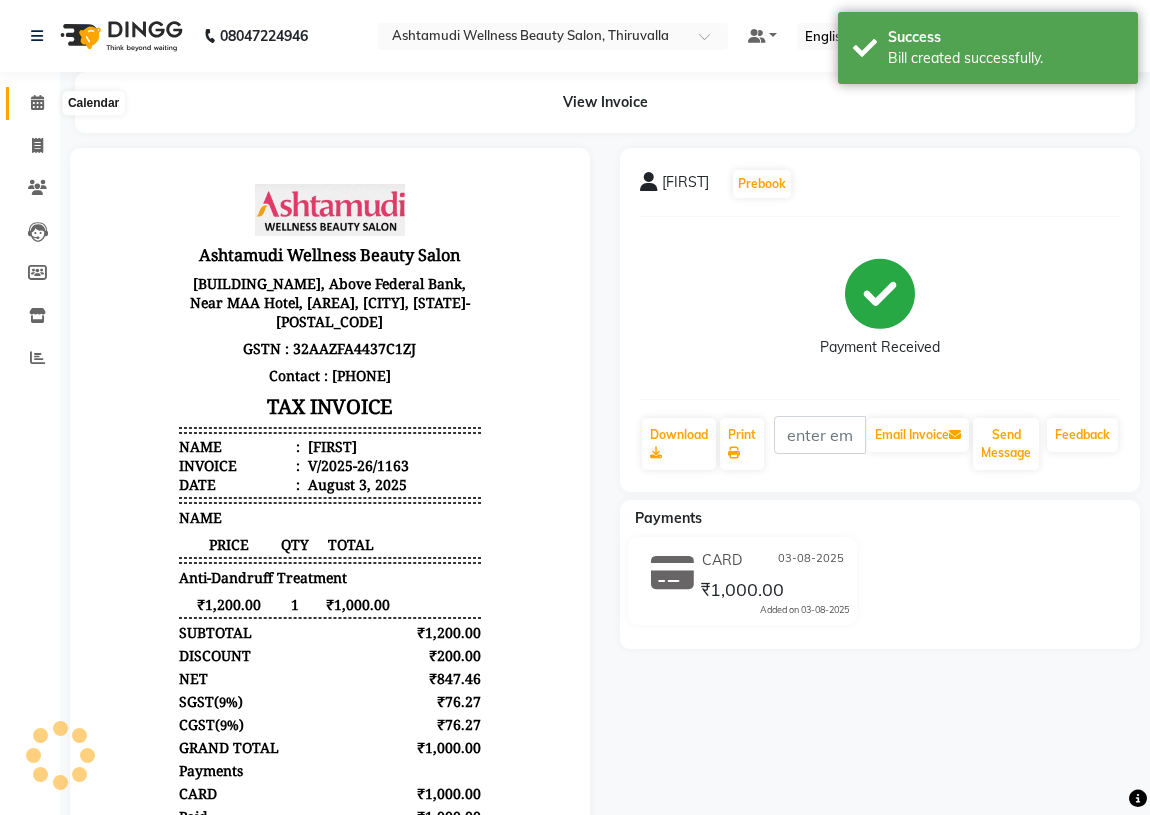click 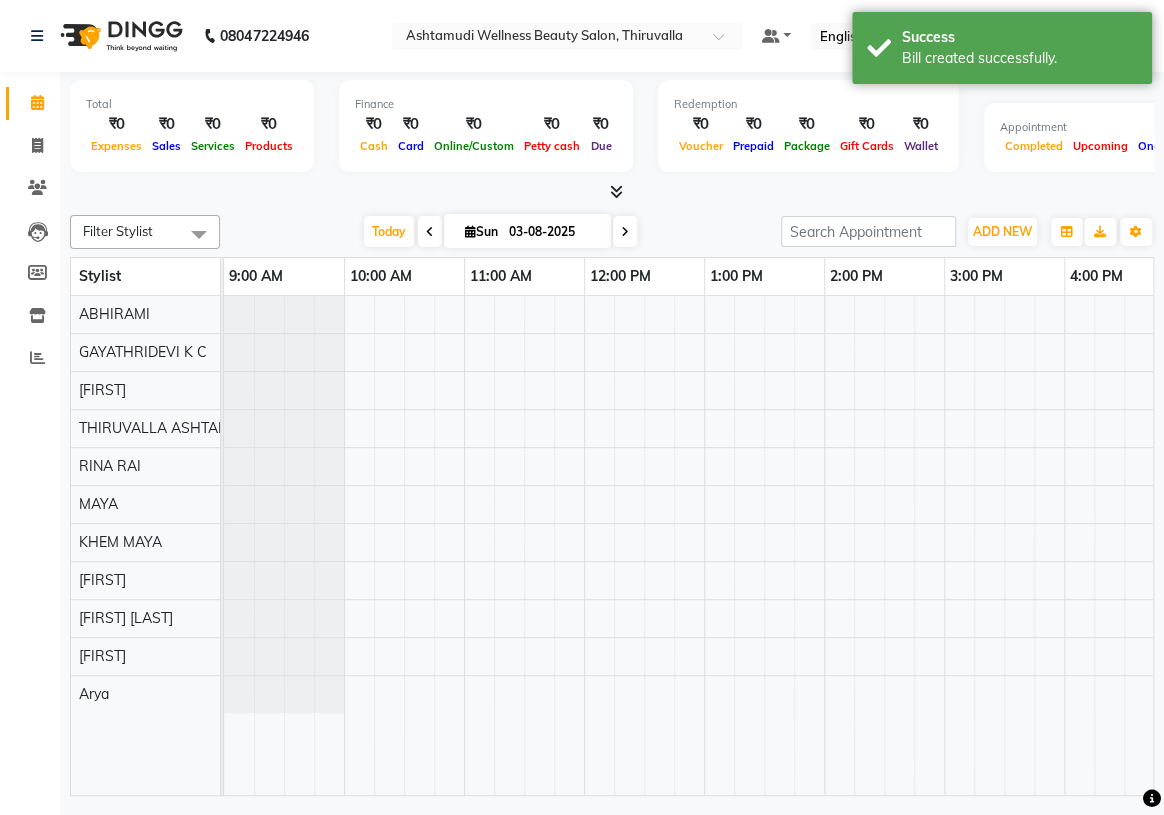 scroll, scrollTop: 0, scrollLeft: 0, axis: both 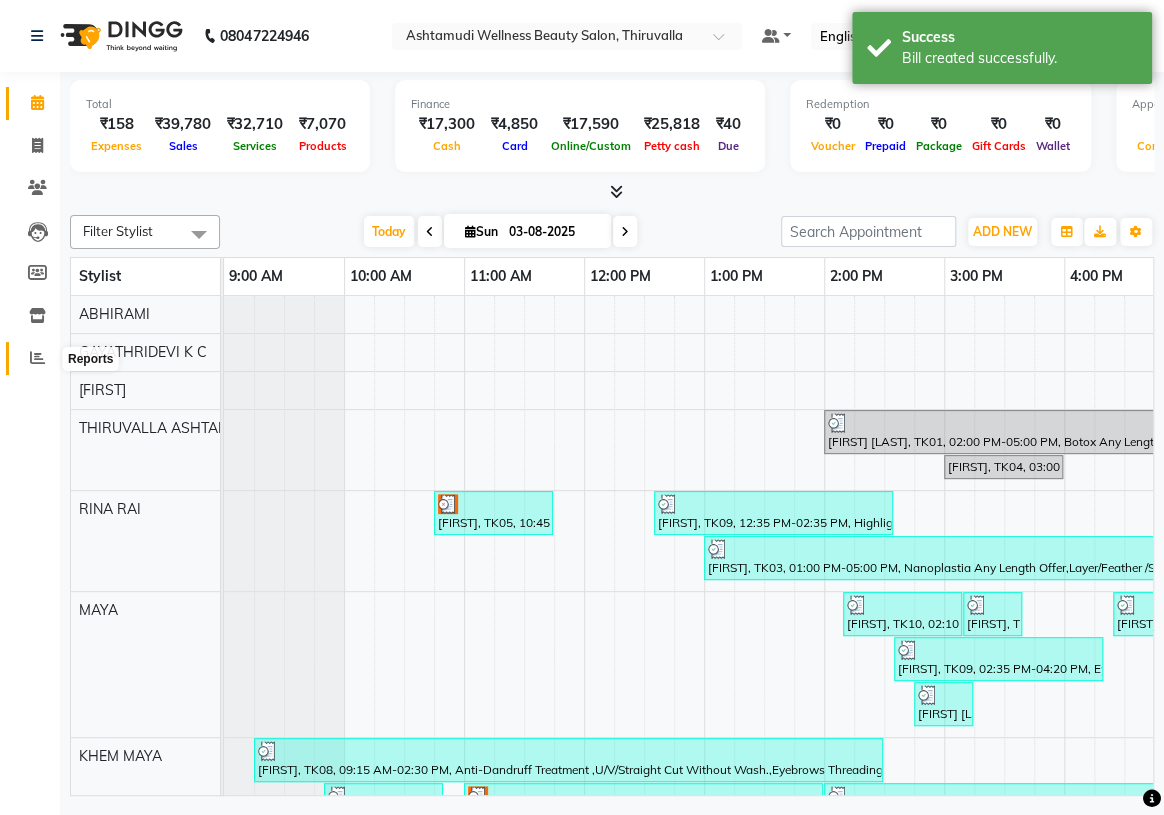 click 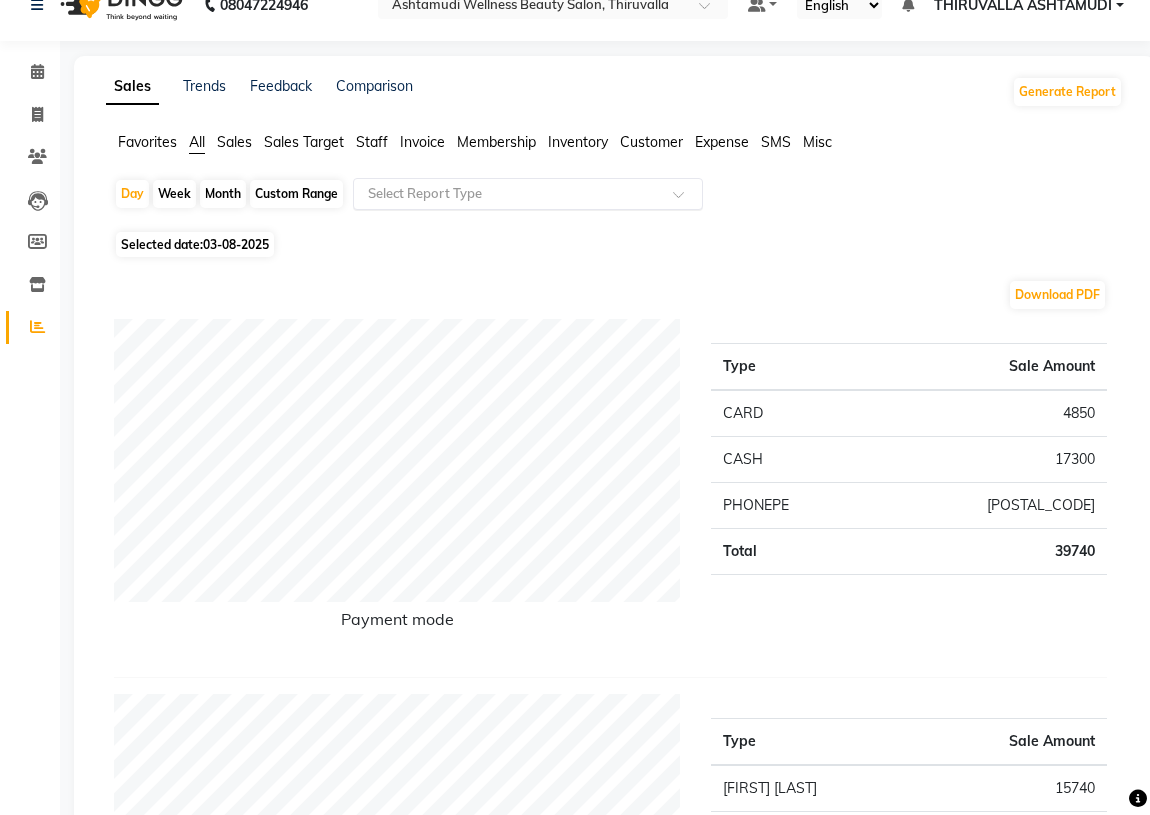 scroll, scrollTop: 0, scrollLeft: 0, axis: both 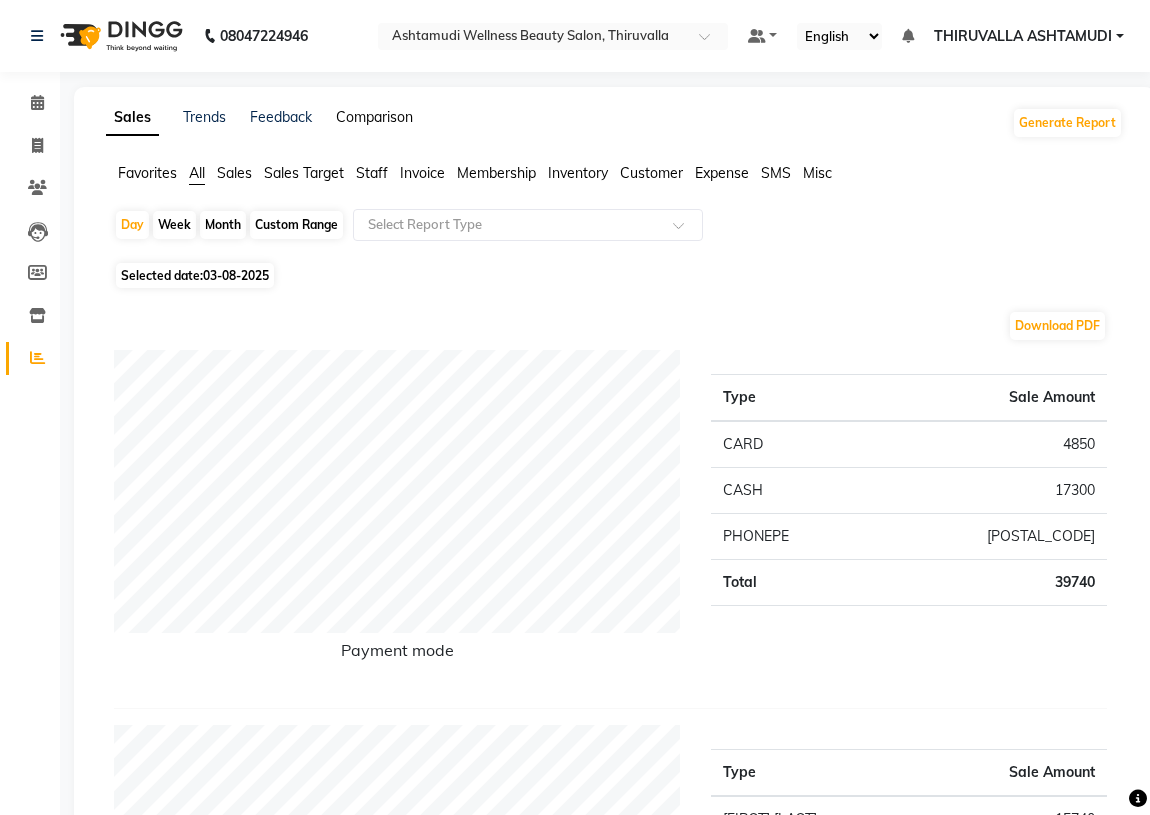 click on "Comparison" 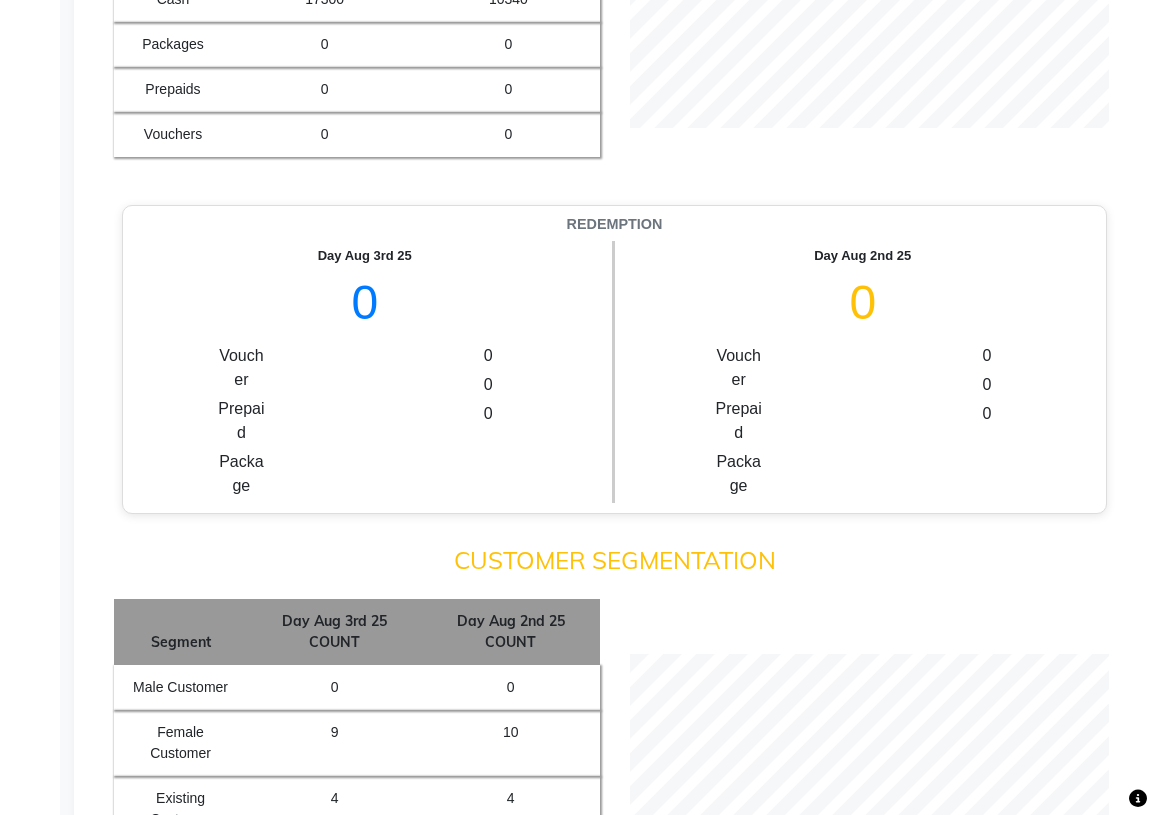 scroll, scrollTop: 1636, scrollLeft: 0, axis: vertical 